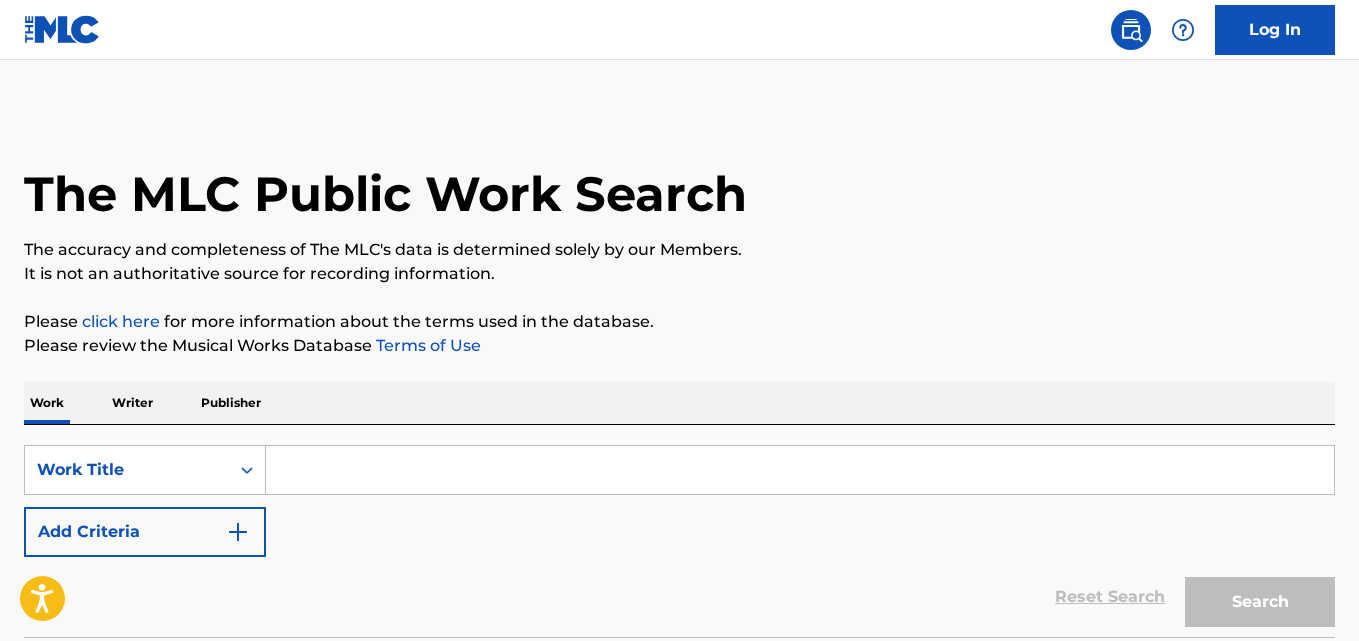 scroll, scrollTop: 0, scrollLeft: 0, axis: both 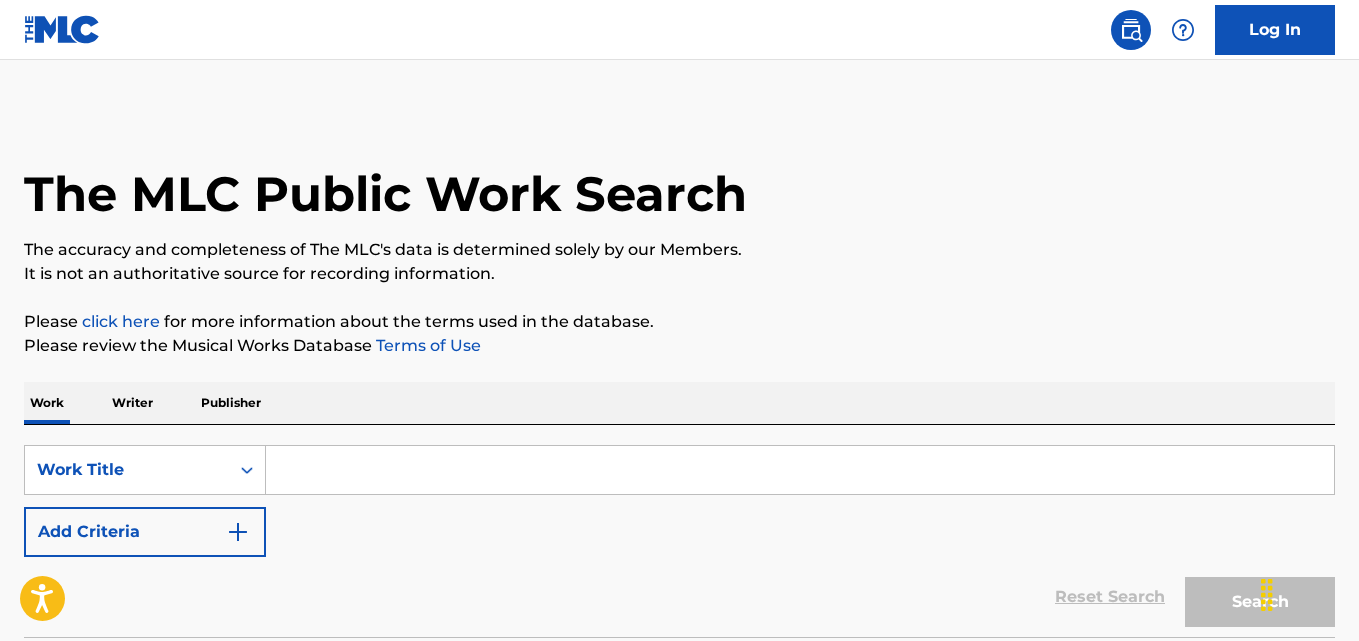 click on "The MLC Public Work Search" at bounding box center (679, 183) 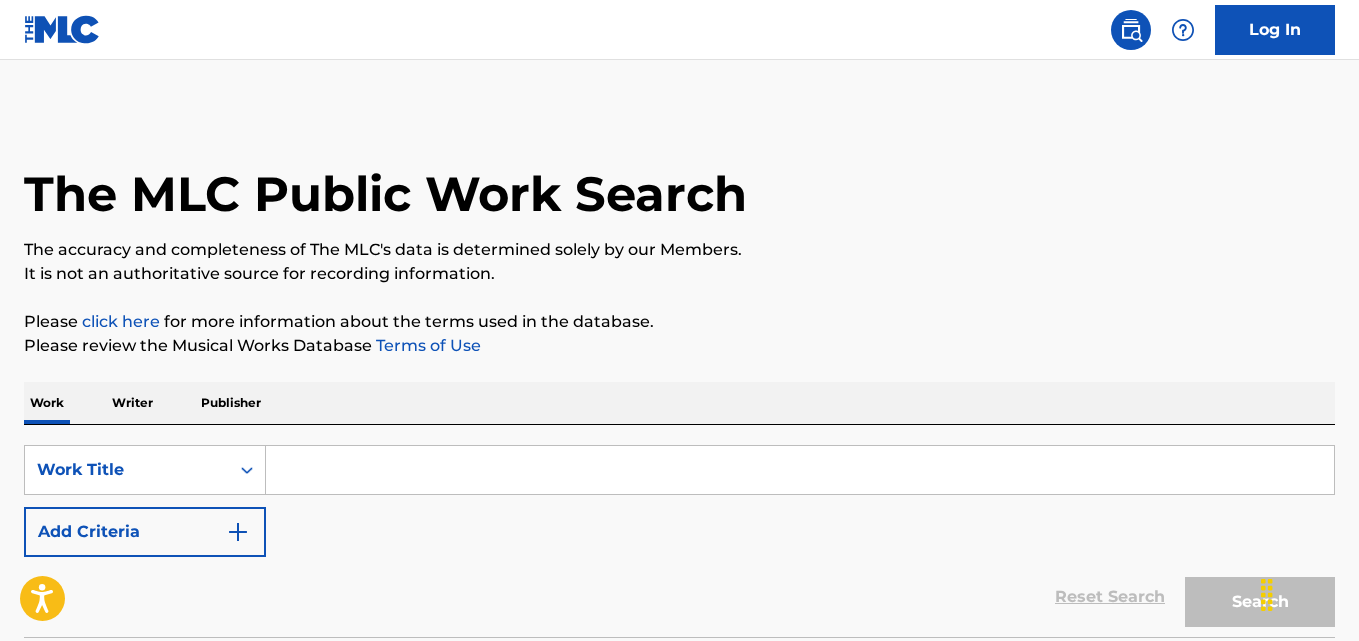 click at bounding box center [800, 470] 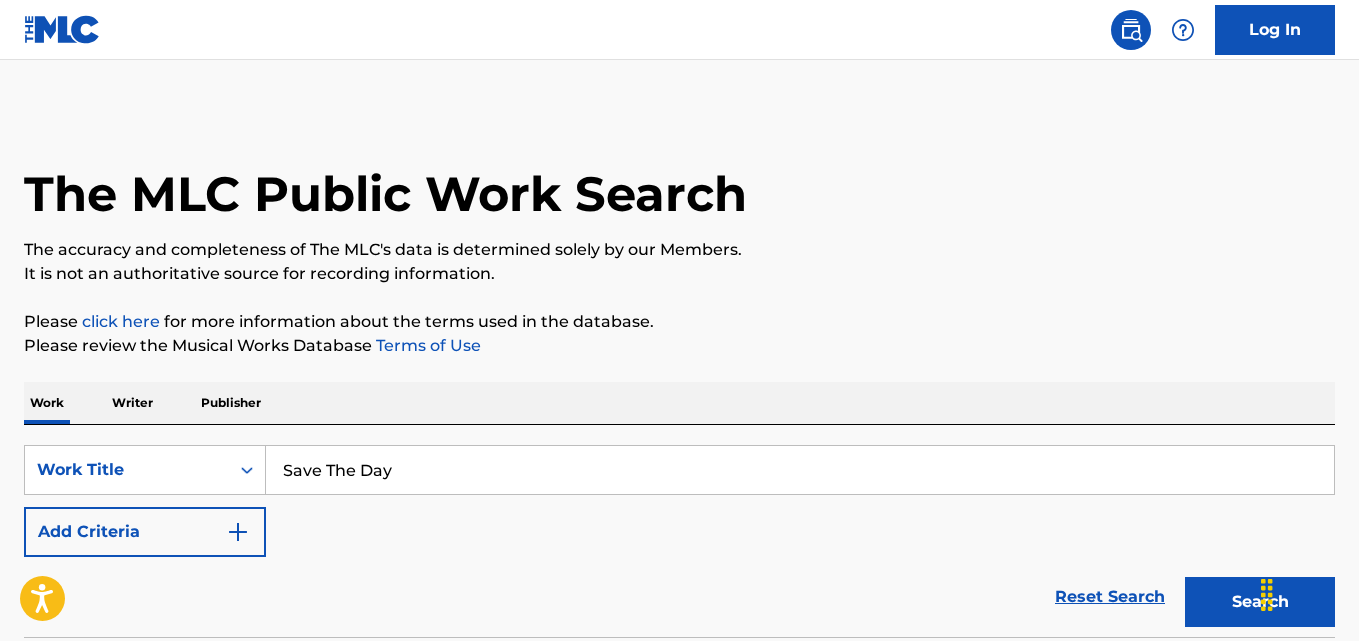 type on "Save The Day" 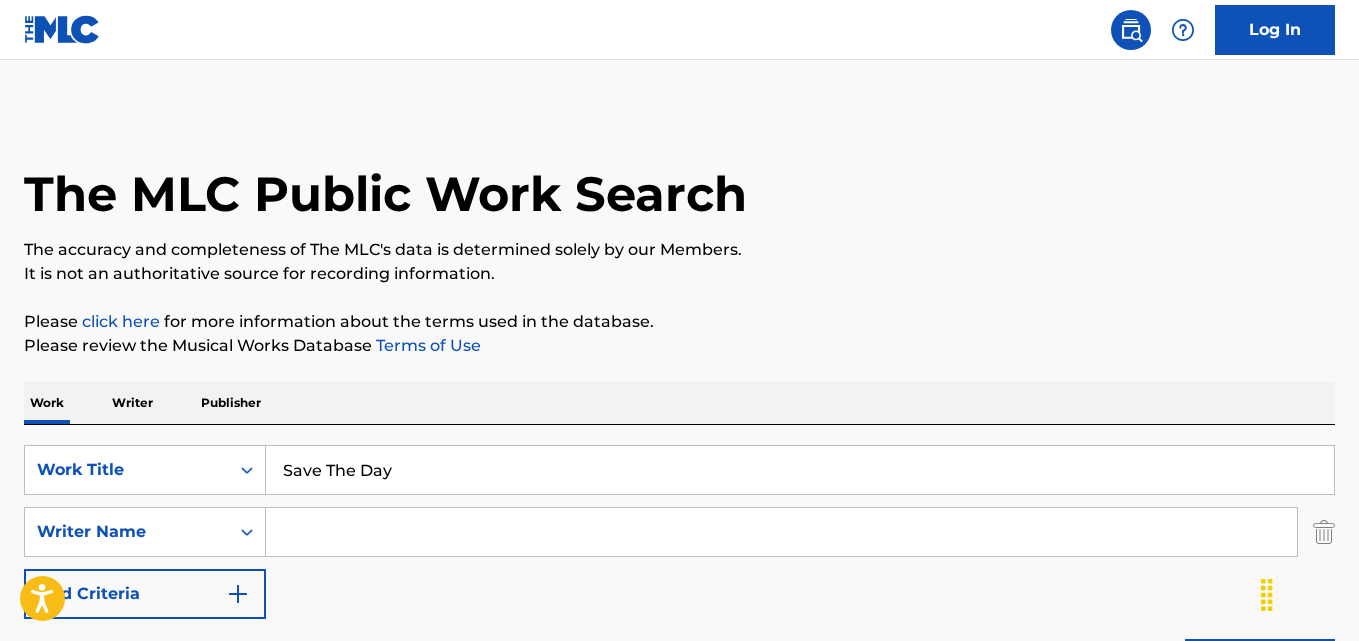 click at bounding box center [781, 532] 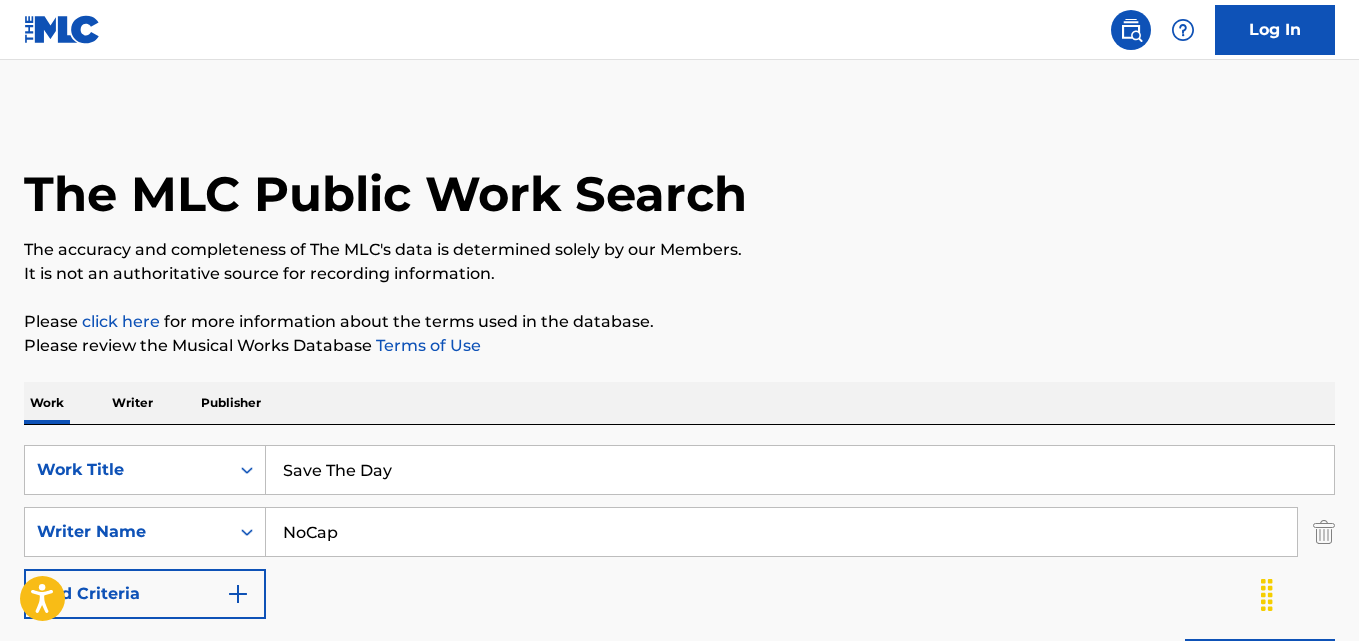 click on "Search" at bounding box center [1260, 664] 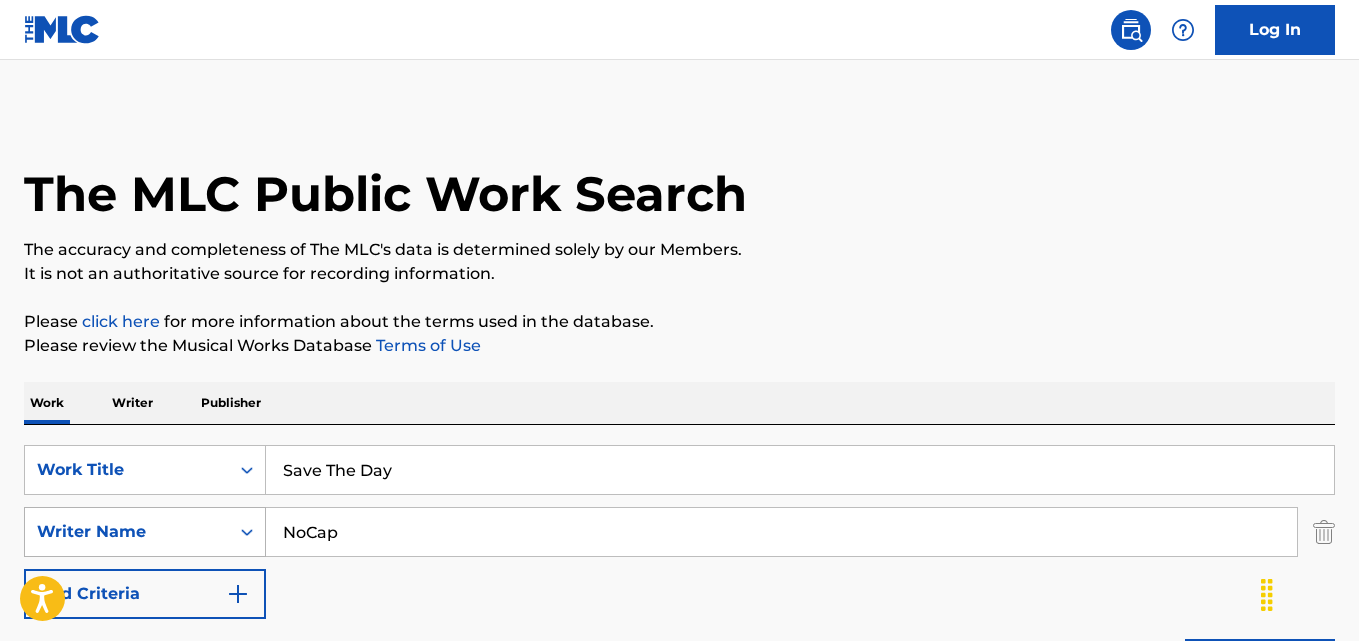 drag, startPoint x: 241, startPoint y: 533, endPoint x: 211, endPoint y: 533, distance: 30 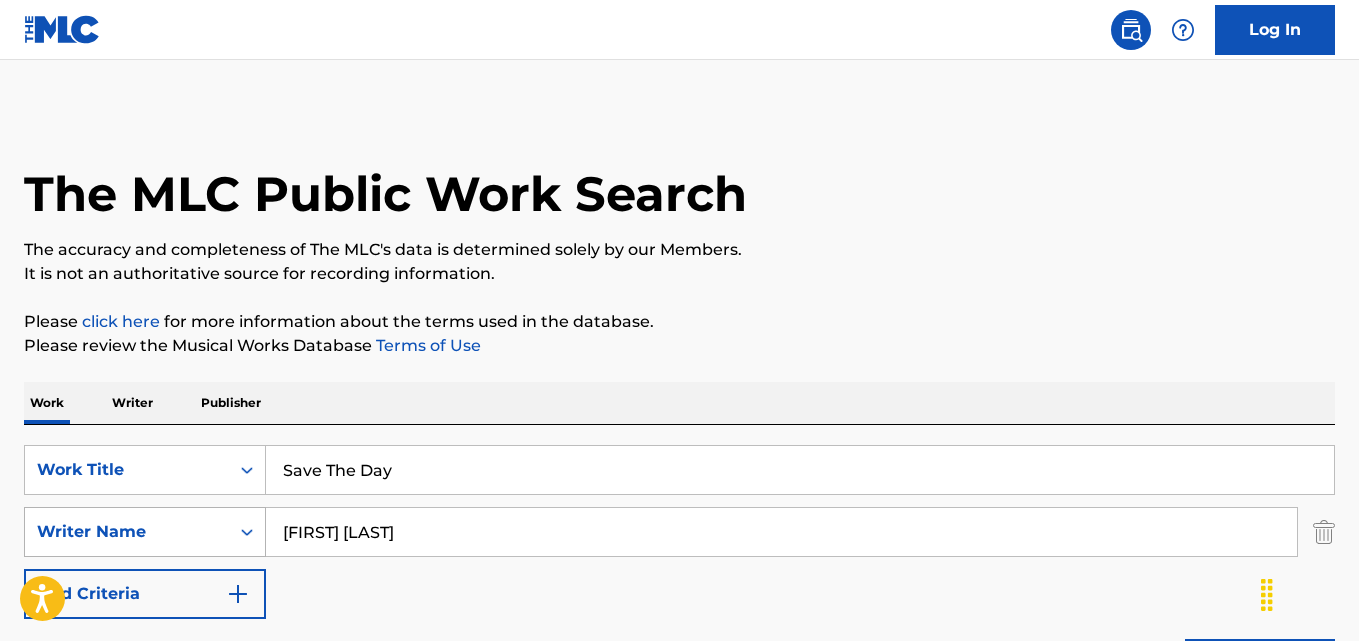 click on "Search" at bounding box center [1260, 664] 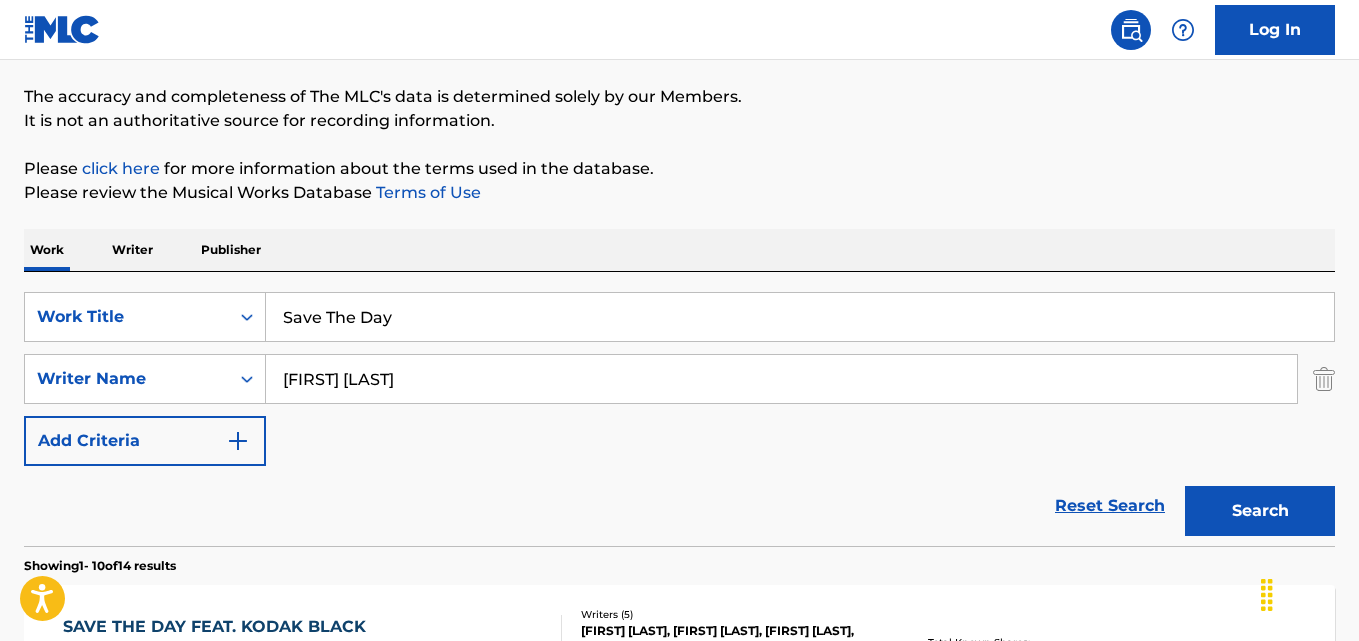 scroll, scrollTop: 333, scrollLeft: 0, axis: vertical 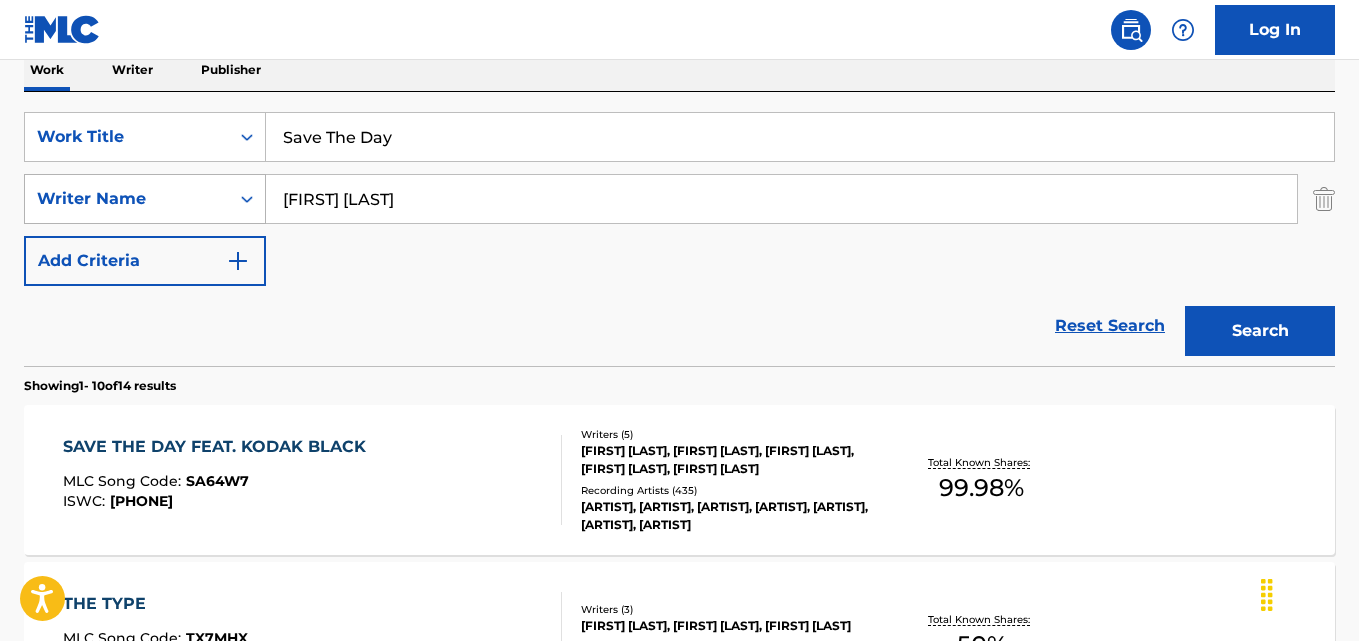 drag, startPoint x: 208, startPoint y: 207, endPoint x: 163, endPoint y: 206, distance: 45.01111 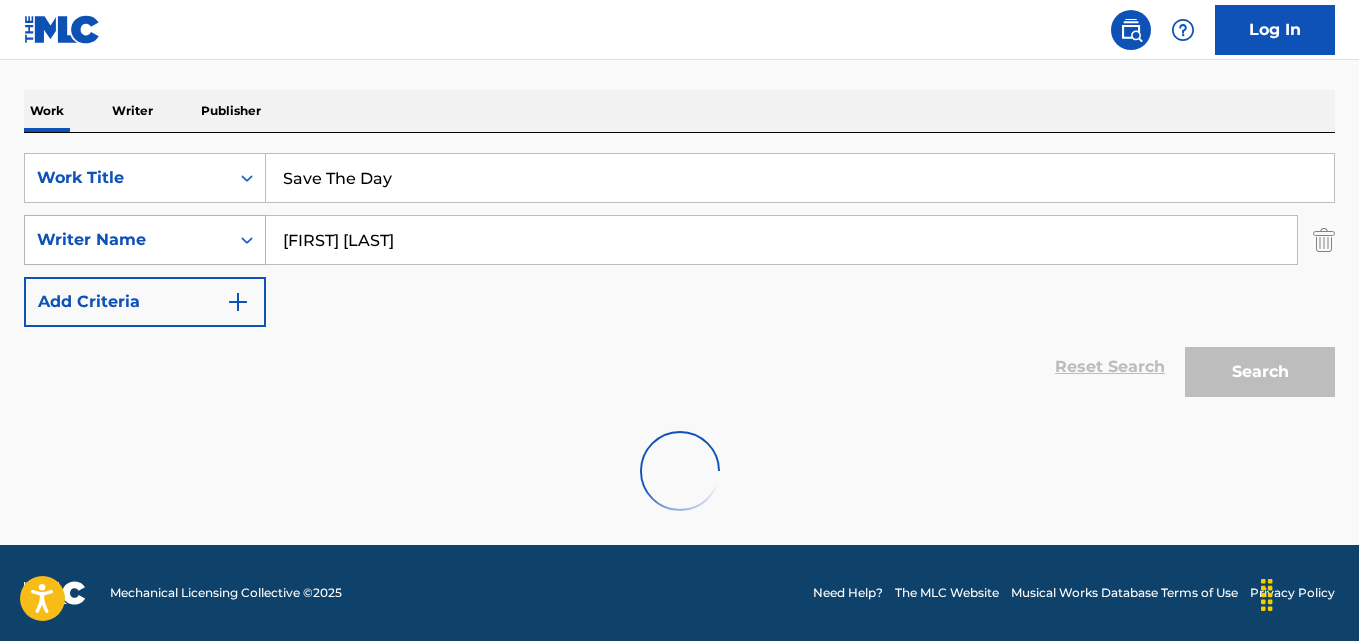 scroll, scrollTop: 333, scrollLeft: 0, axis: vertical 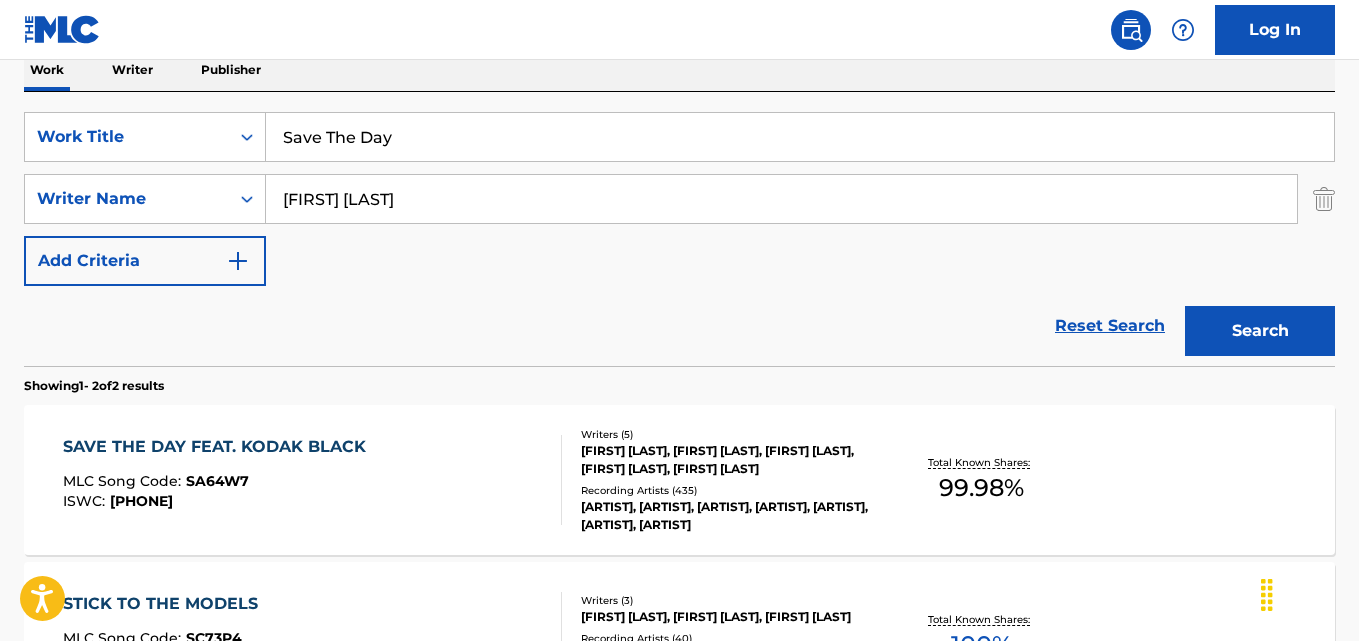 click on "SAVE THE DAY FEAT. KODAK BLACK" at bounding box center [219, 447] 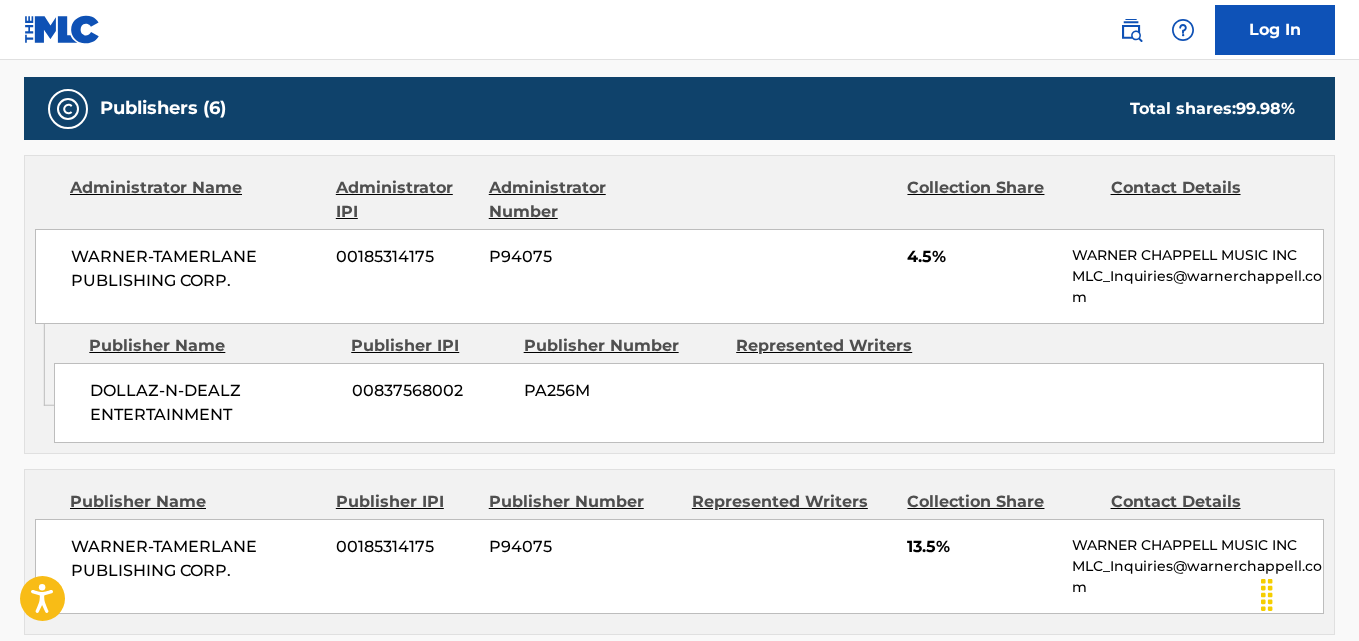 scroll, scrollTop: 1000, scrollLeft: 0, axis: vertical 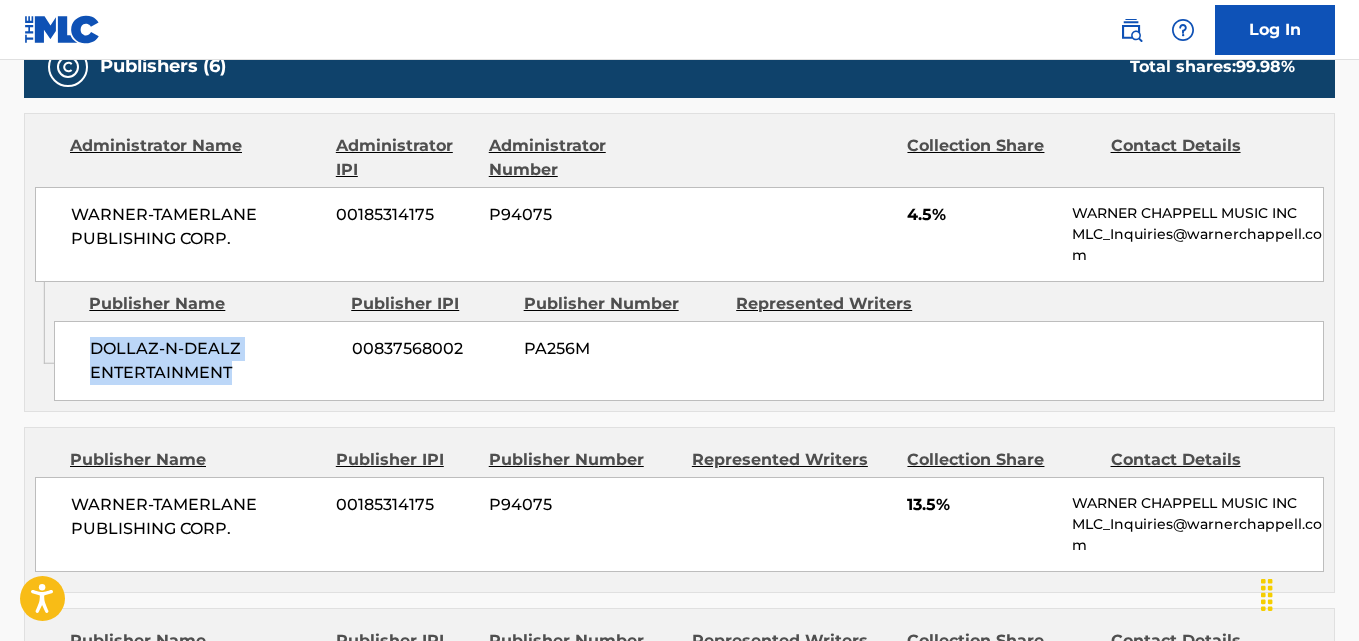 drag, startPoint x: 90, startPoint y: 350, endPoint x: 248, endPoint y: 379, distance: 160.63934 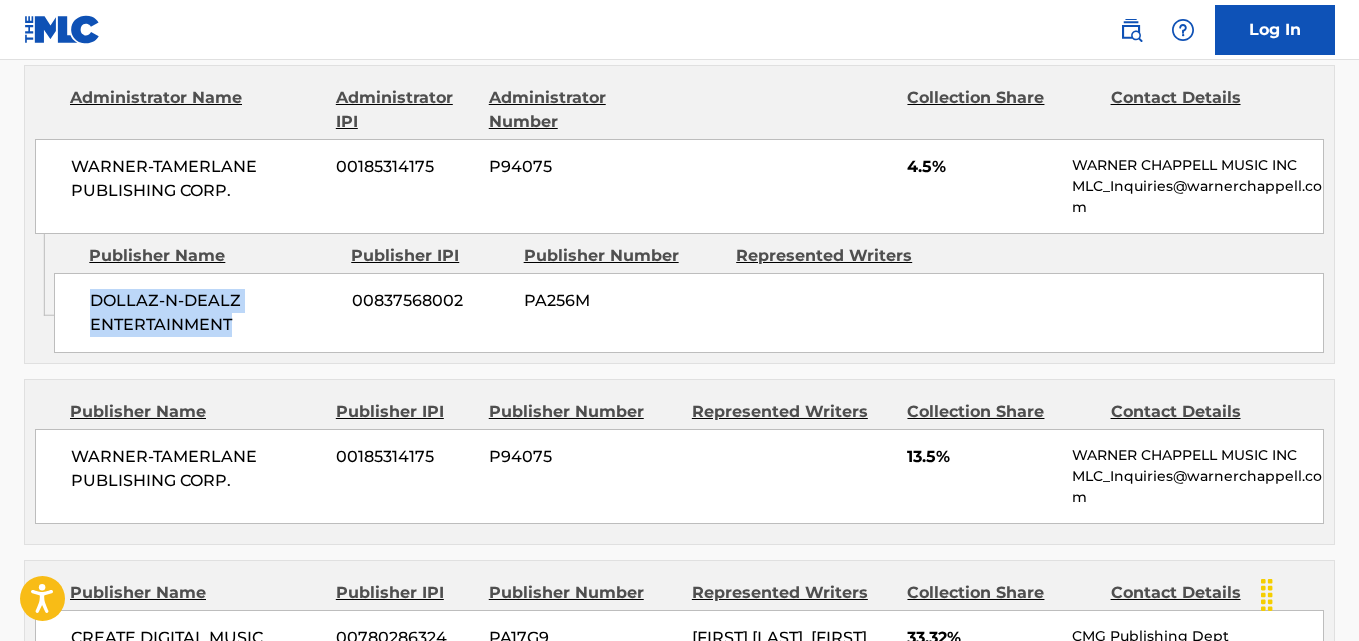 scroll, scrollTop: 1000, scrollLeft: 0, axis: vertical 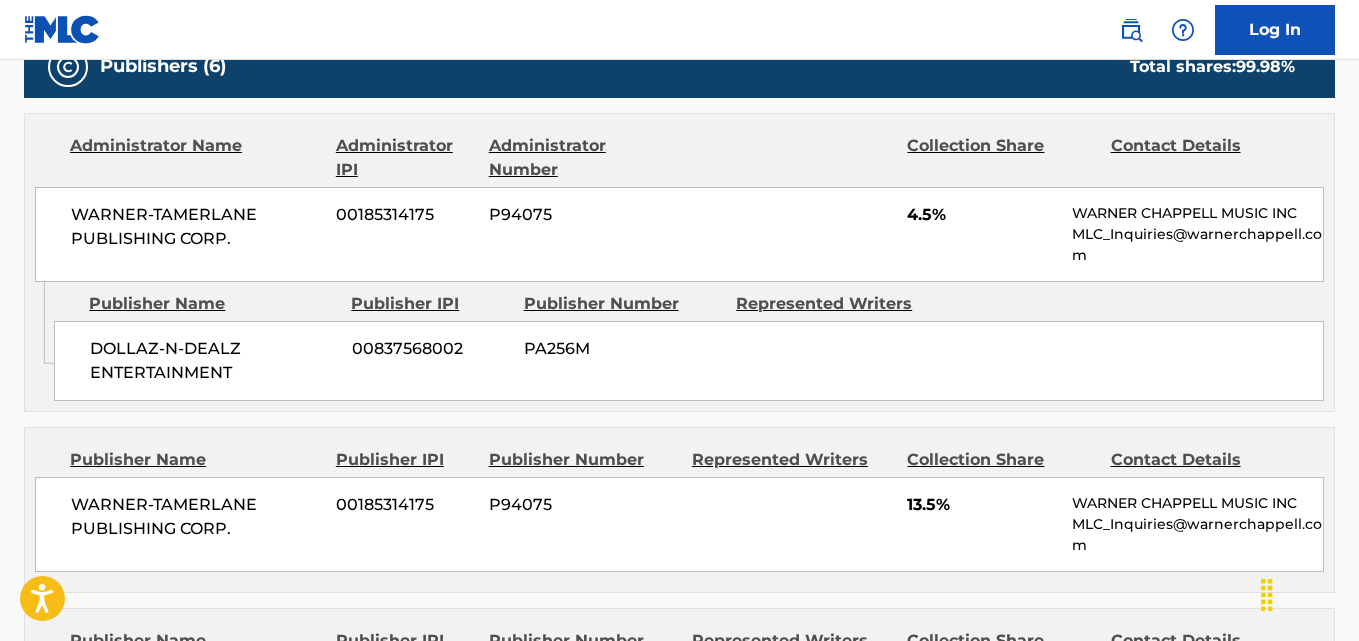 click on "4.5%" at bounding box center [982, 215] 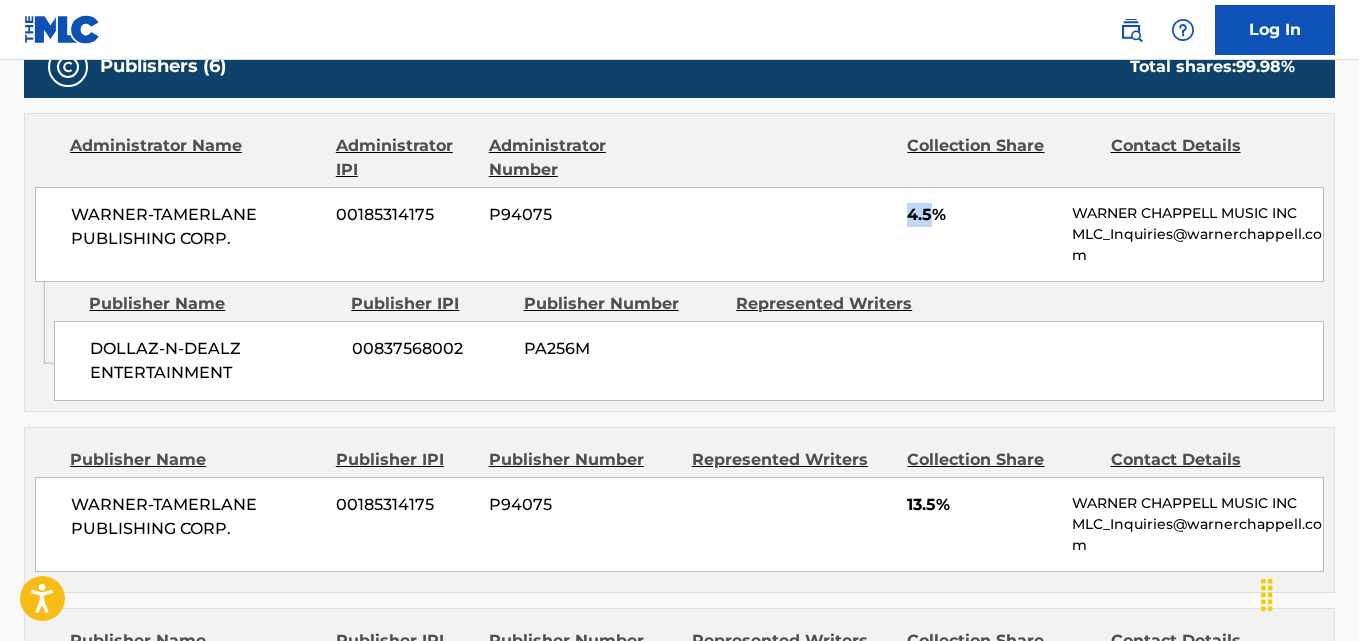 click on "4.5%" at bounding box center (982, 215) 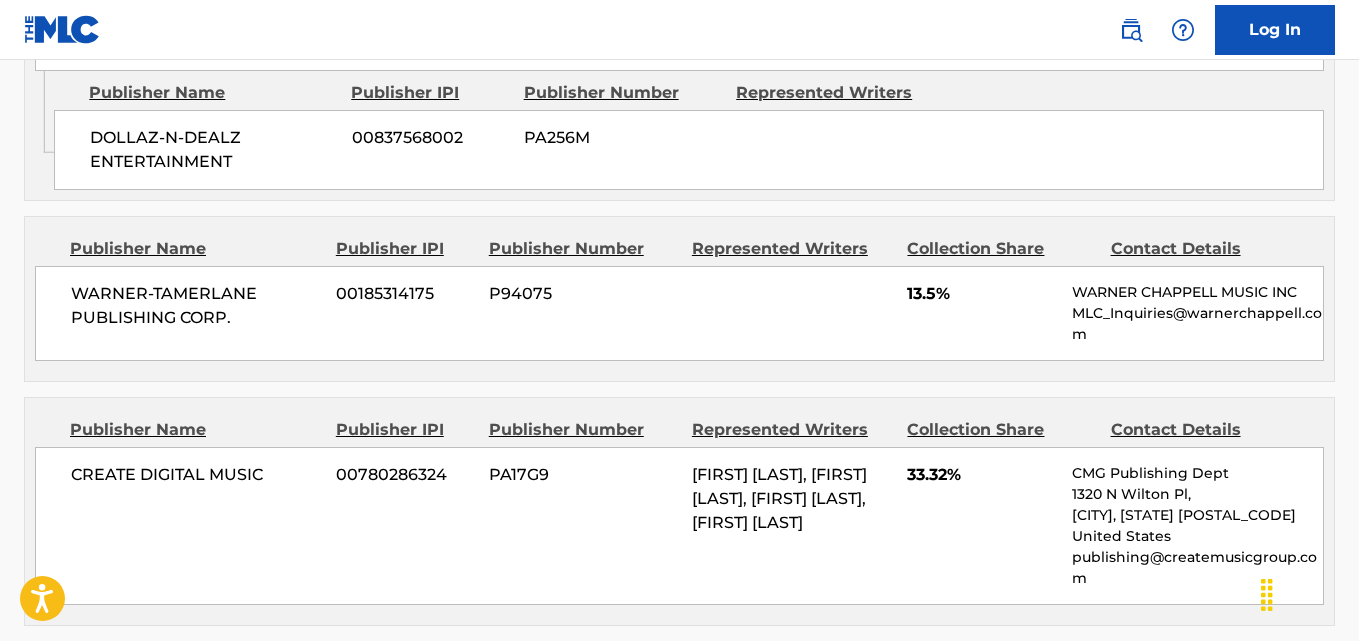 scroll, scrollTop: 1333, scrollLeft: 0, axis: vertical 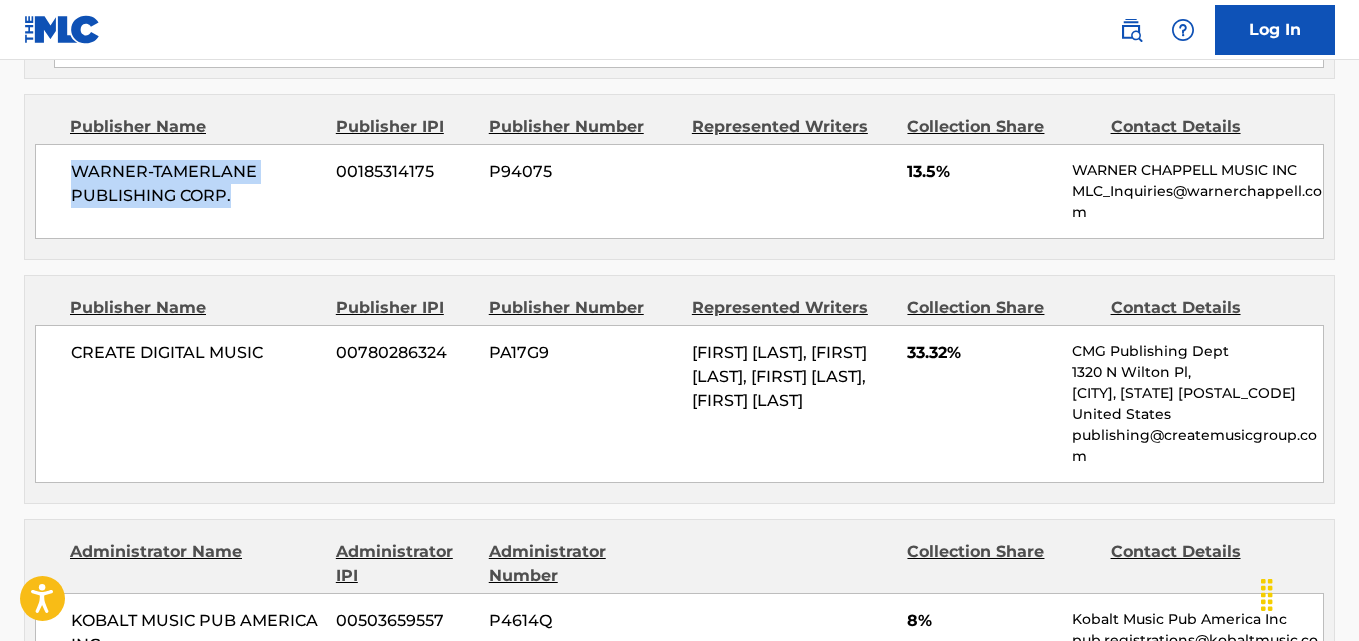 drag, startPoint x: 57, startPoint y: 172, endPoint x: 252, endPoint y: 218, distance: 200.35219 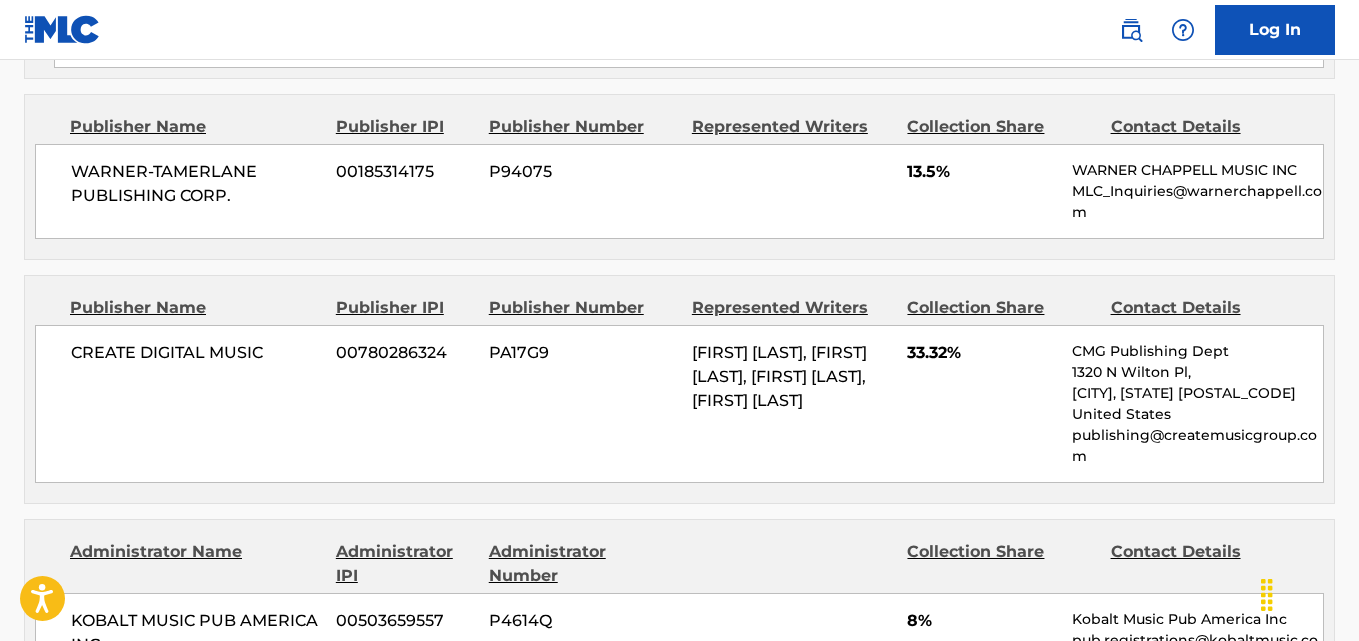 click on "13.5%" at bounding box center [982, 172] 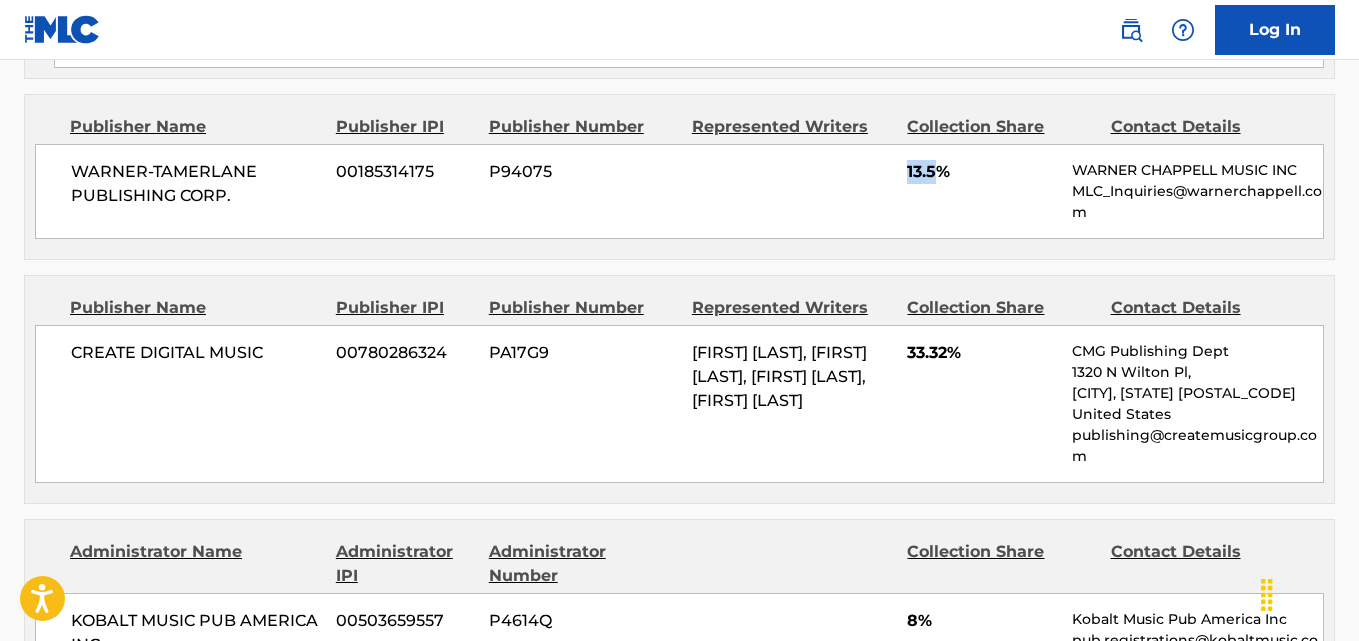 click on "13.5%" at bounding box center (982, 172) 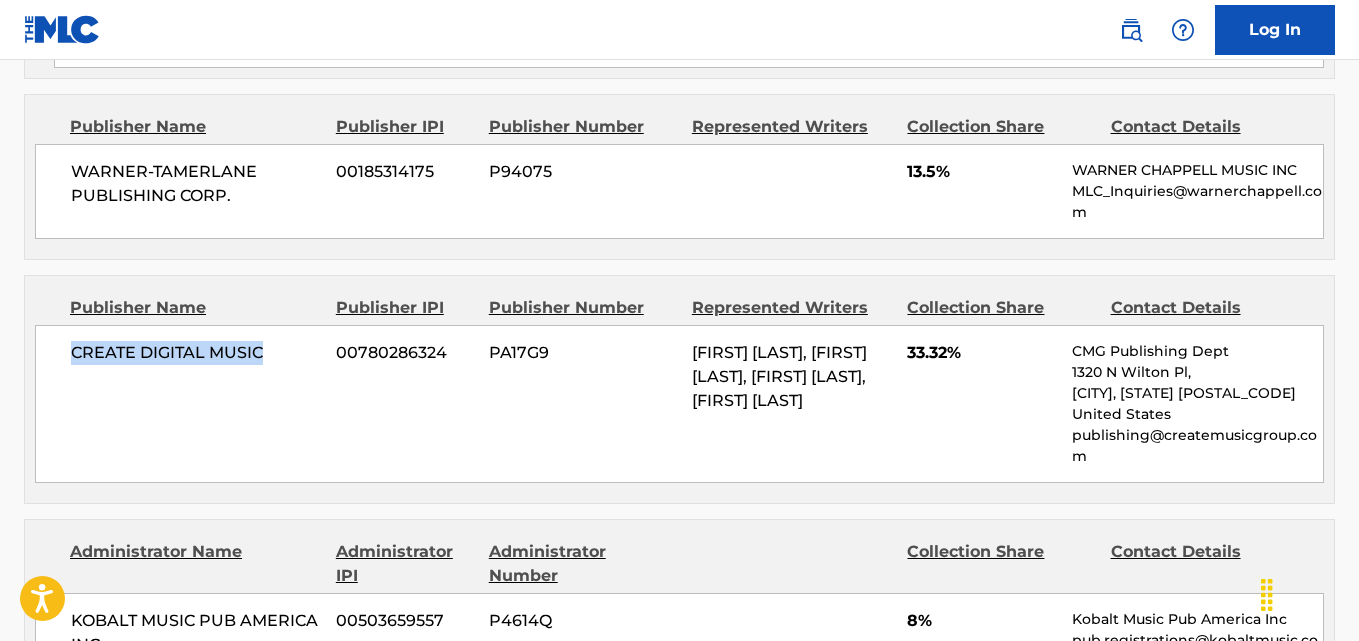 drag, startPoint x: 60, startPoint y: 359, endPoint x: 270, endPoint y: 358, distance: 210.00238 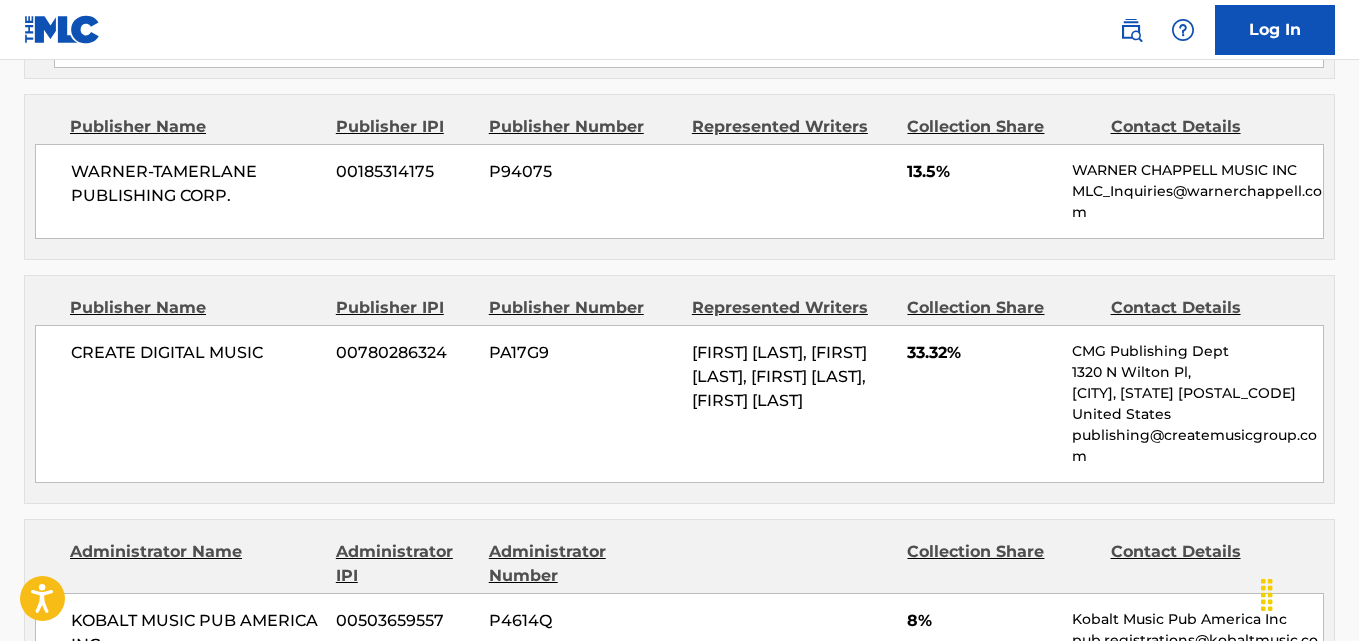 click on "33.32%" at bounding box center [982, 353] 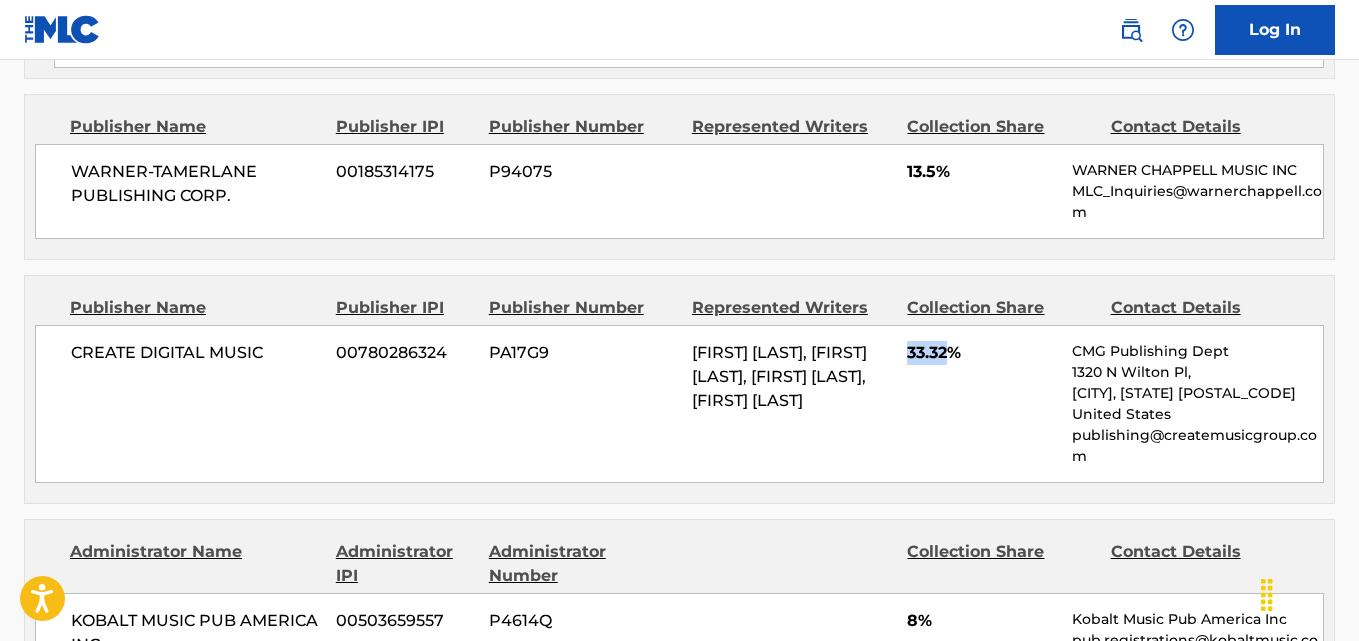 click on "33.32%" at bounding box center [982, 353] 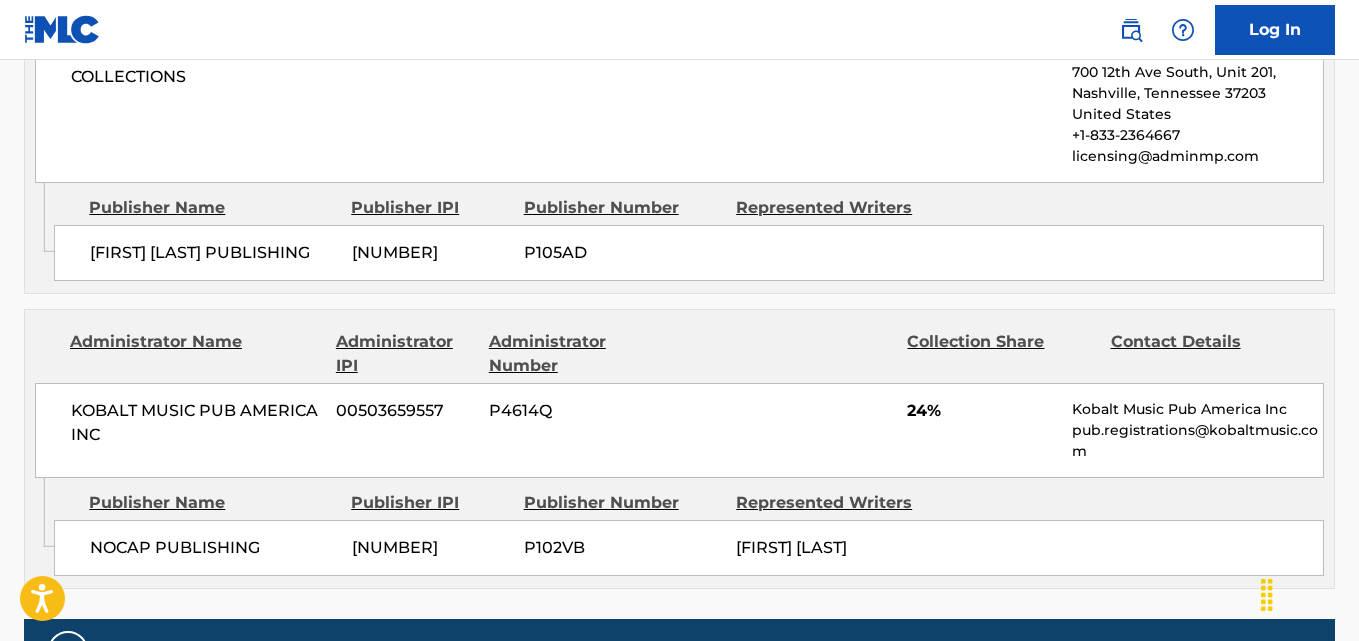 scroll, scrollTop: 2167, scrollLeft: 0, axis: vertical 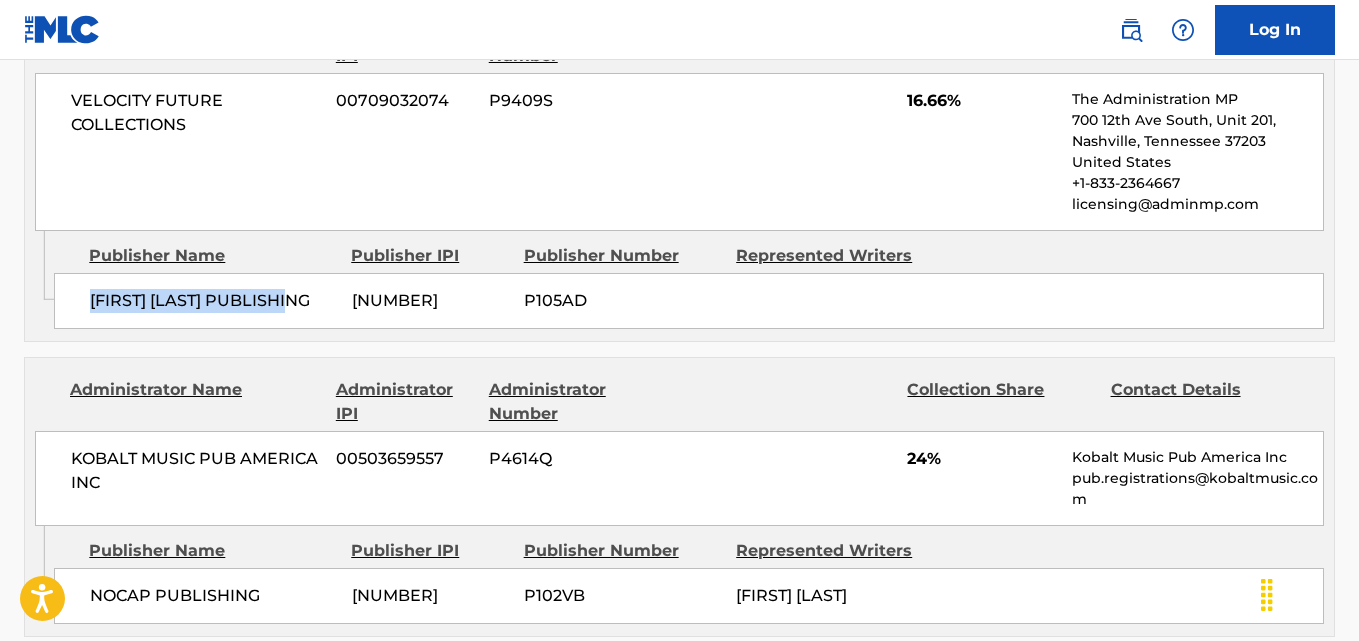 drag, startPoint x: 88, startPoint y: 311, endPoint x: 333, endPoint y: 318, distance: 245.09998 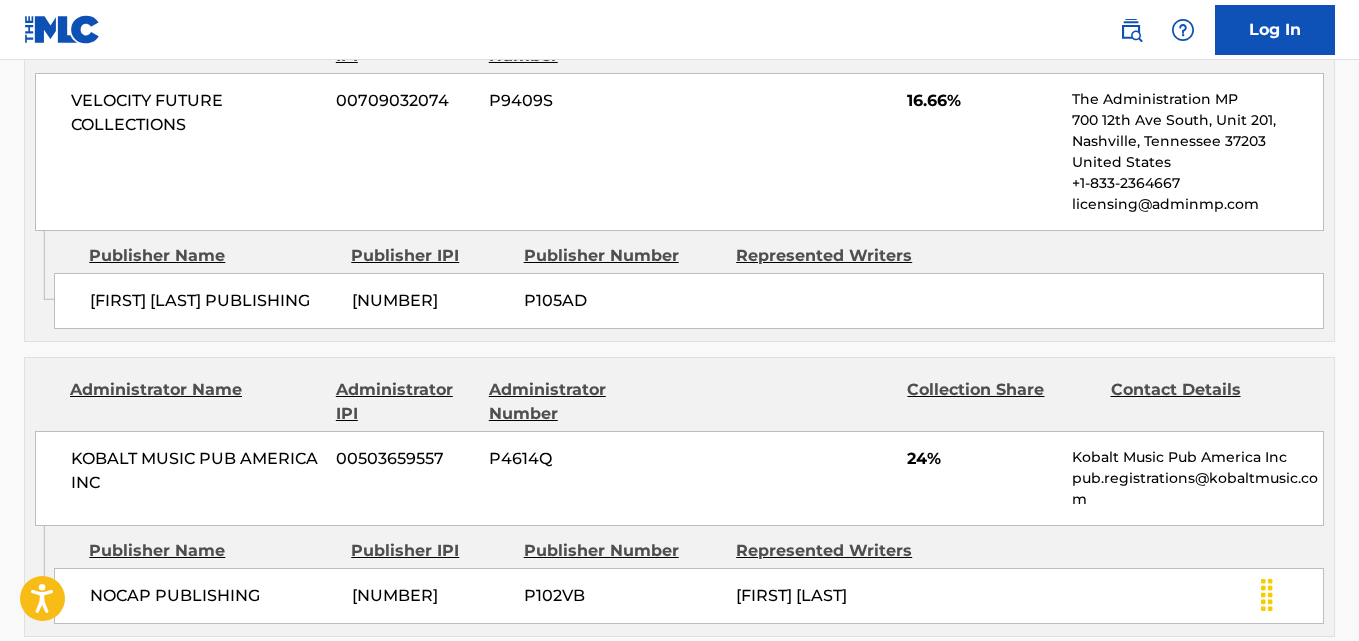 click on "16.66%" at bounding box center (982, 101) 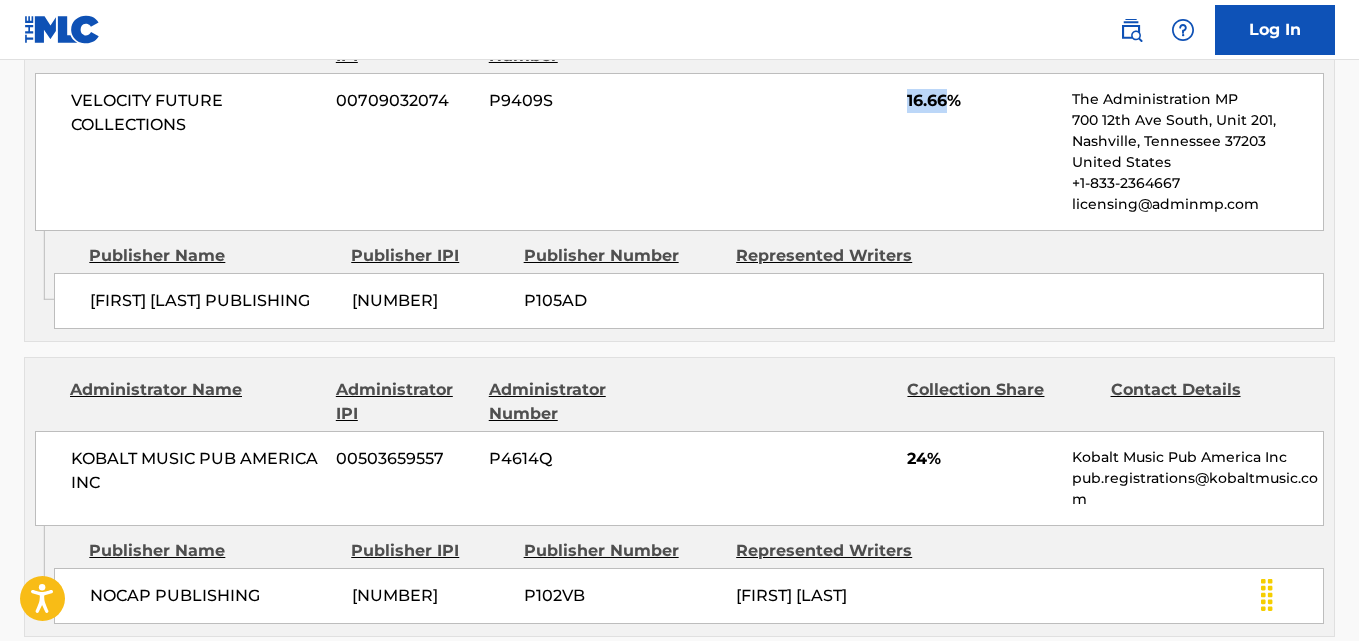 click on "16.66%" at bounding box center (982, 101) 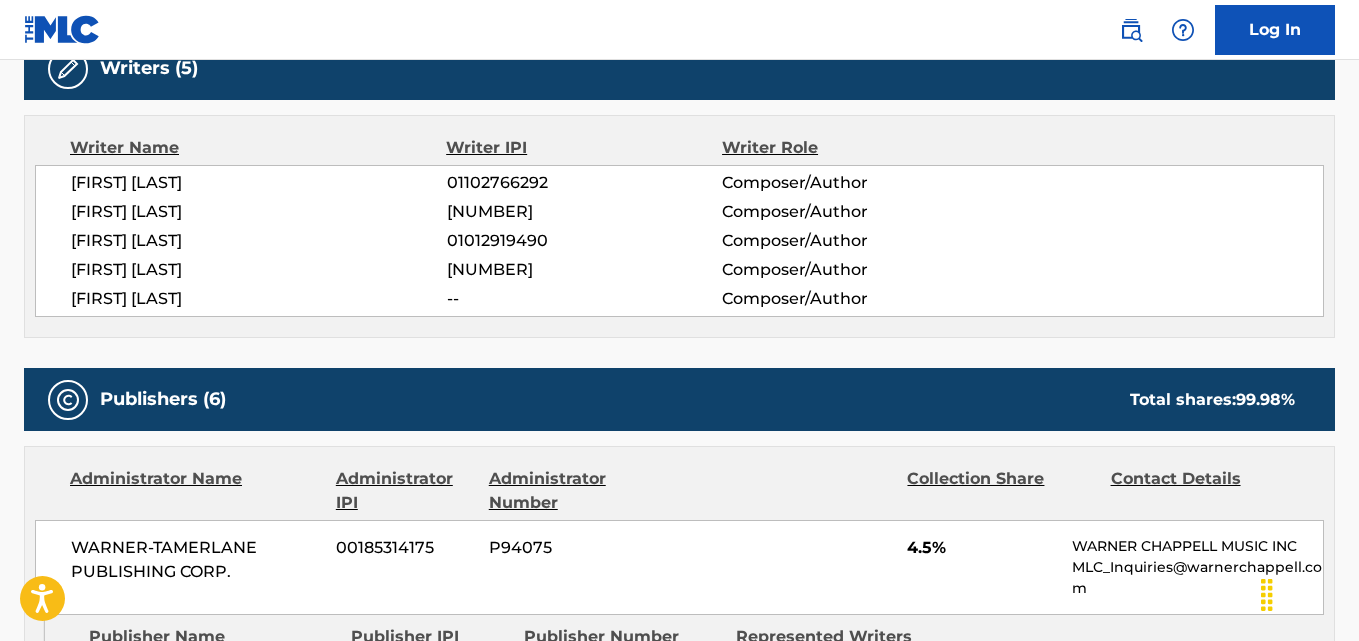 scroll, scrollTop: 0, scrollLeft: 0, axis: both 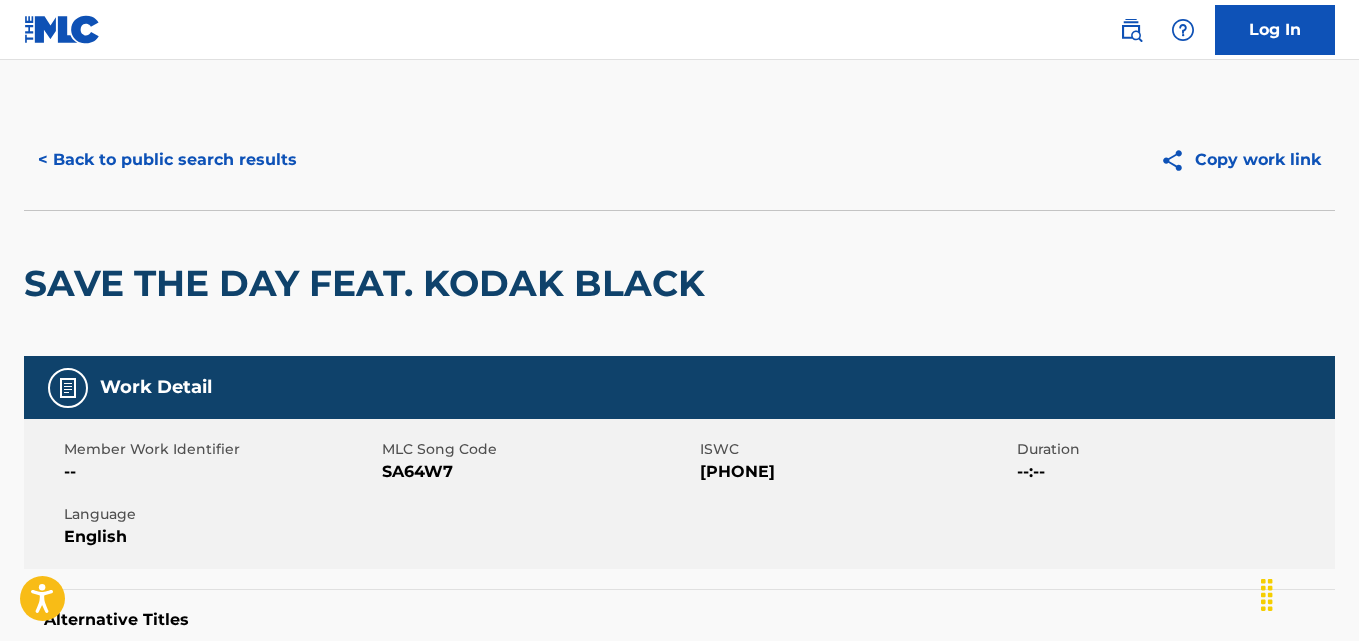 click on "< Back to public search results Copy work link" at bounding box center (679, 160) 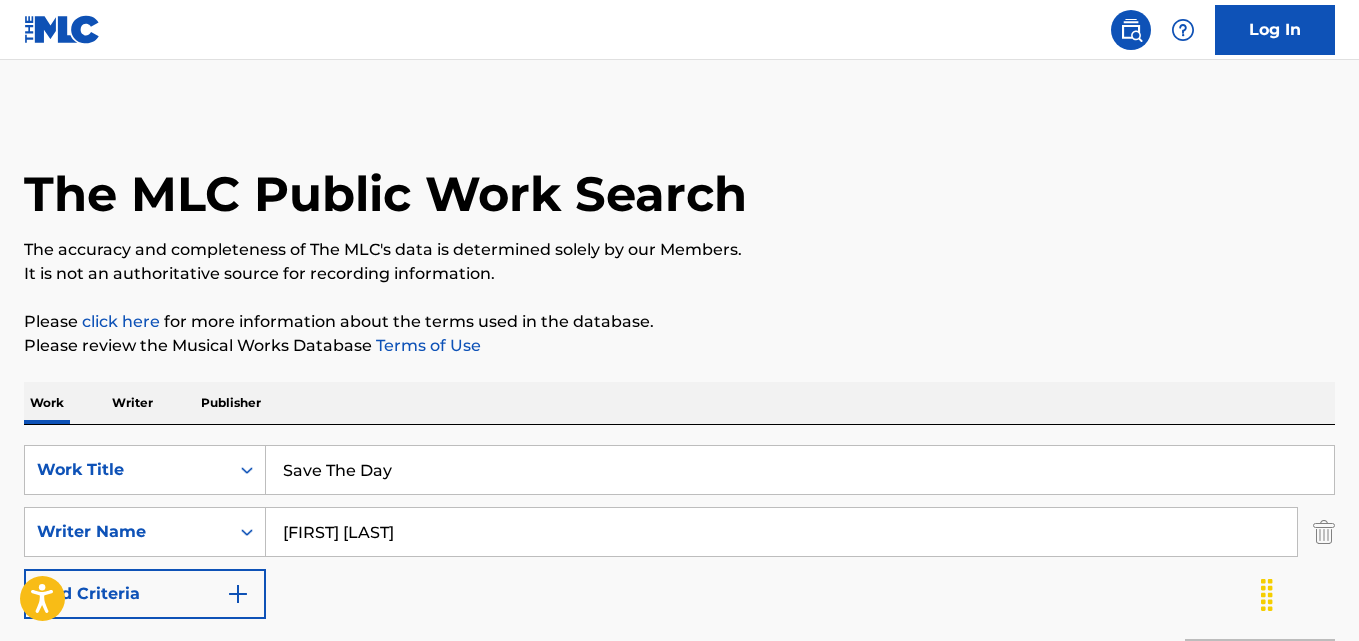 scroll, scrollTop: 333, scrollLeft: 0, axis: vertical 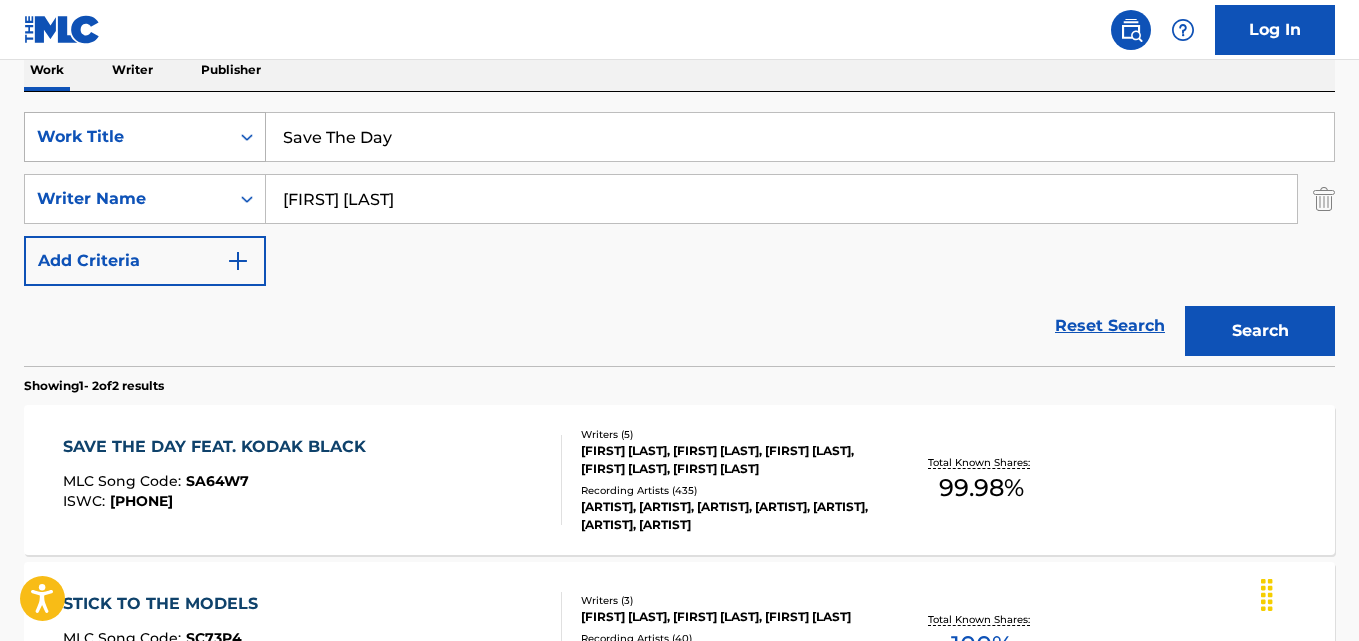 drag, startPoint x: 449, startPoint y: 145, endPoint x: 188, endPoint y: 141, distance: 261.03064 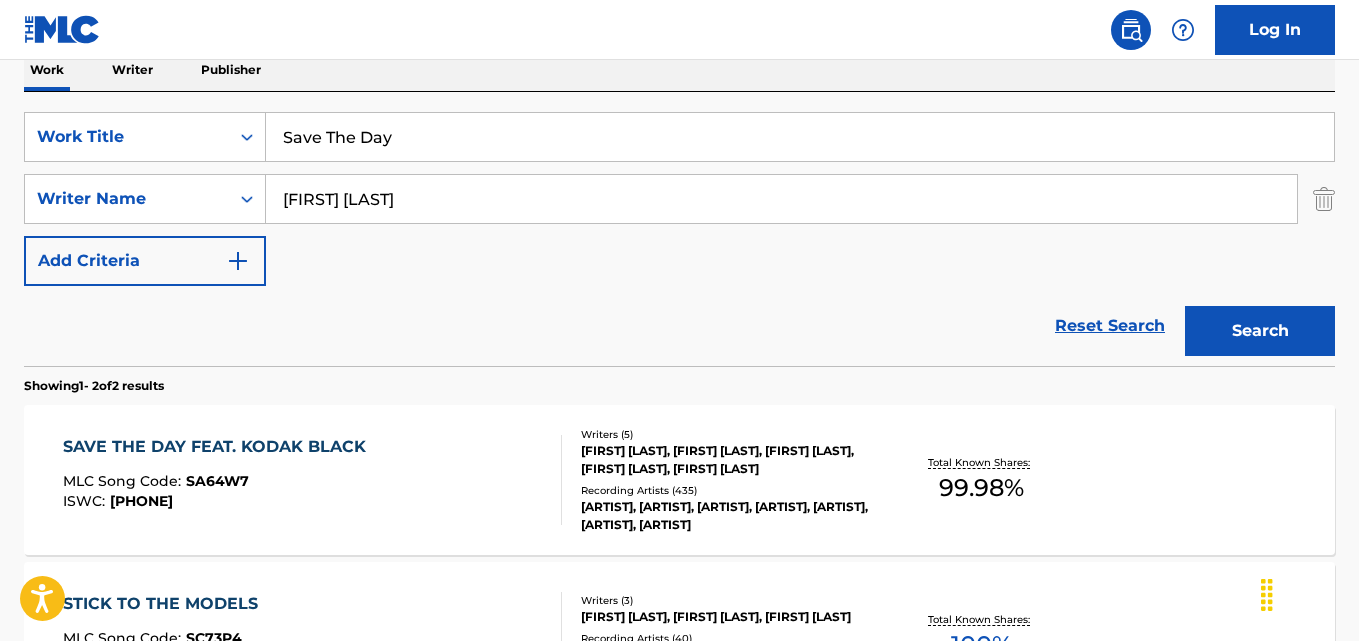 paste on "et It Off" 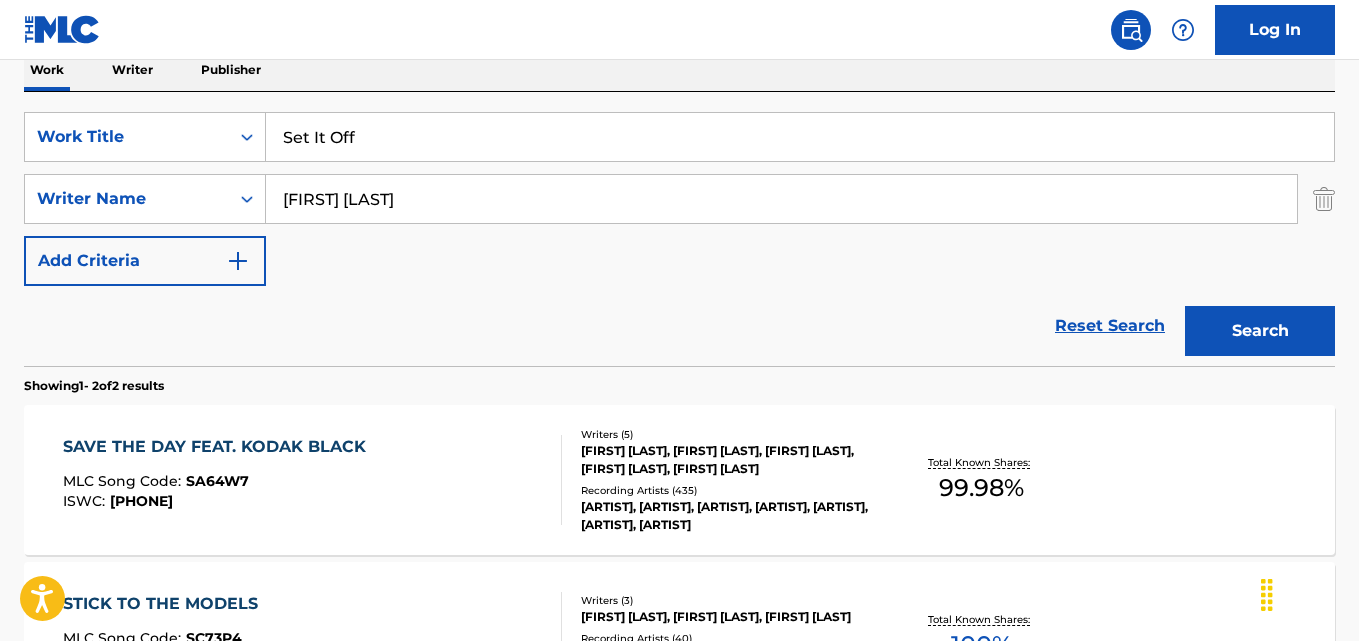 type on "Set It Off" 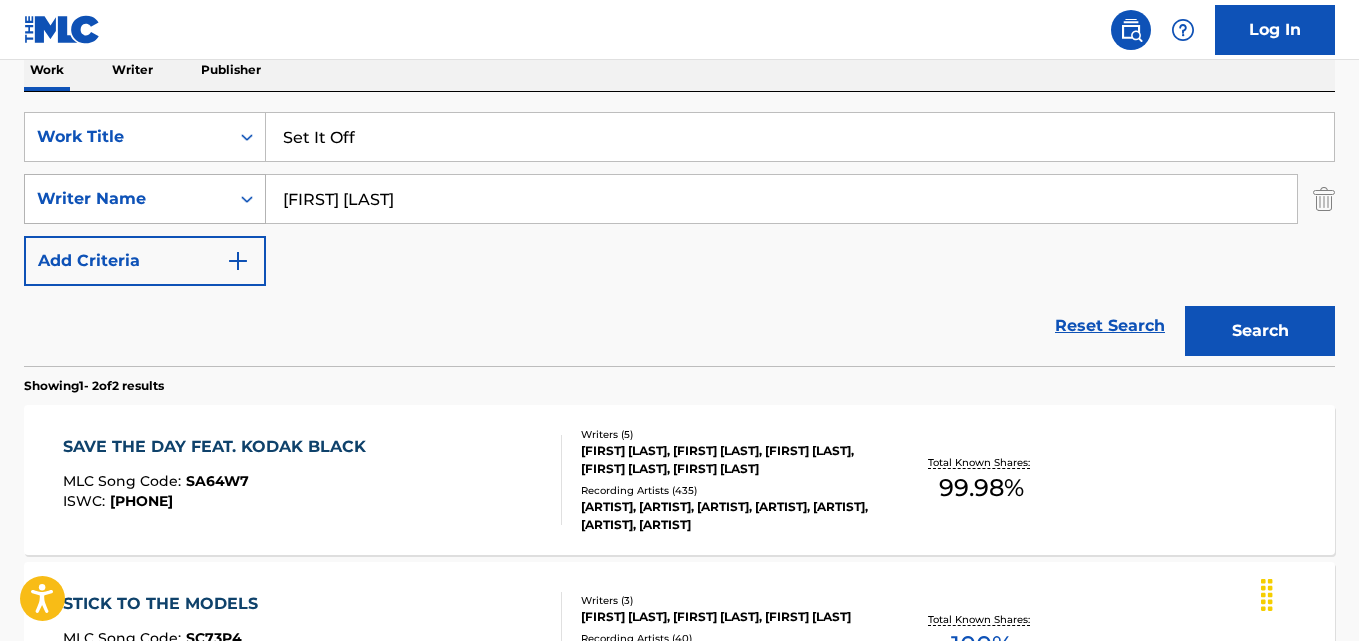 drag, startPoint x: 481, startPoint y: 197, endPoint x: 141, endPoint y: 201, distance: 340.02353 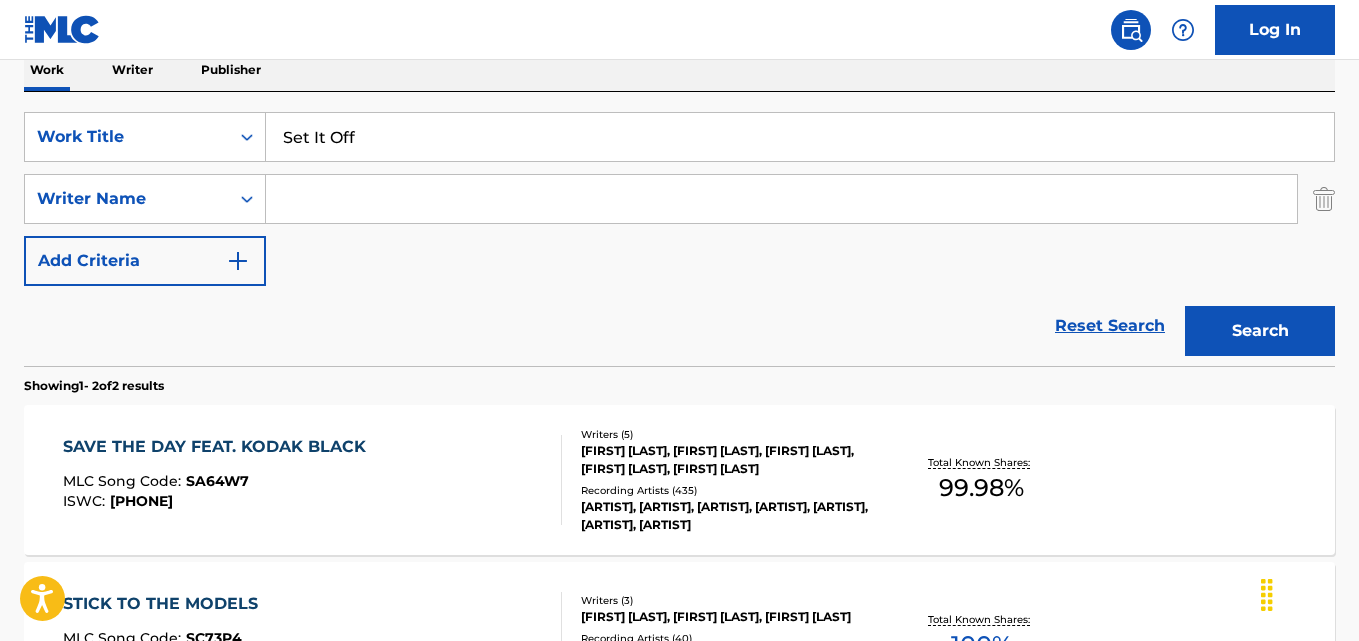 click at bounding box center [781, 199] 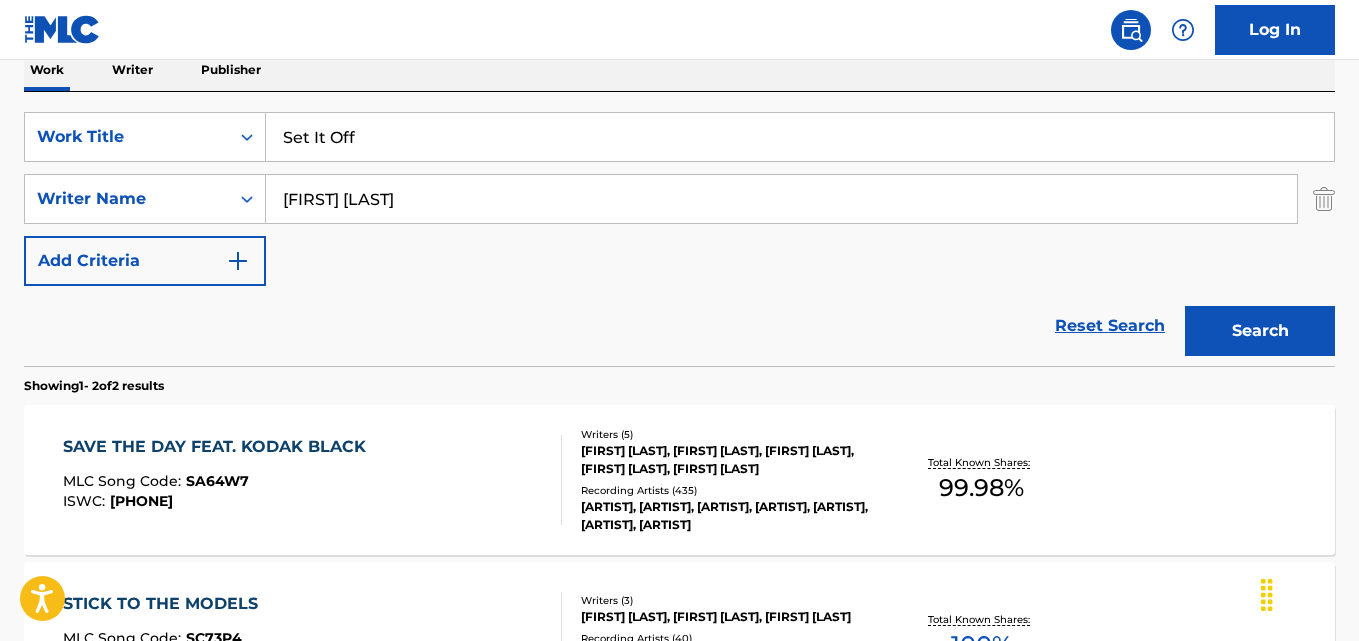 type on "[FIRST] [LAST]" 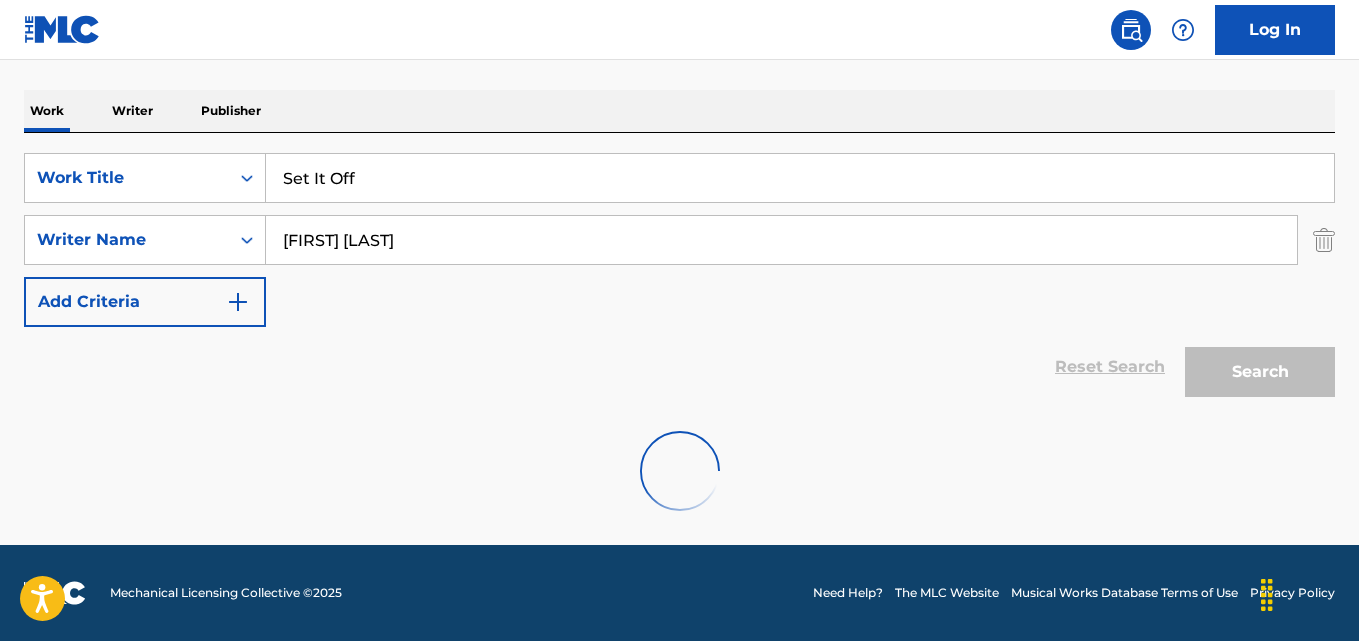 scroll, scrollTop: 333, scrollLeft: 0, axis: vertical 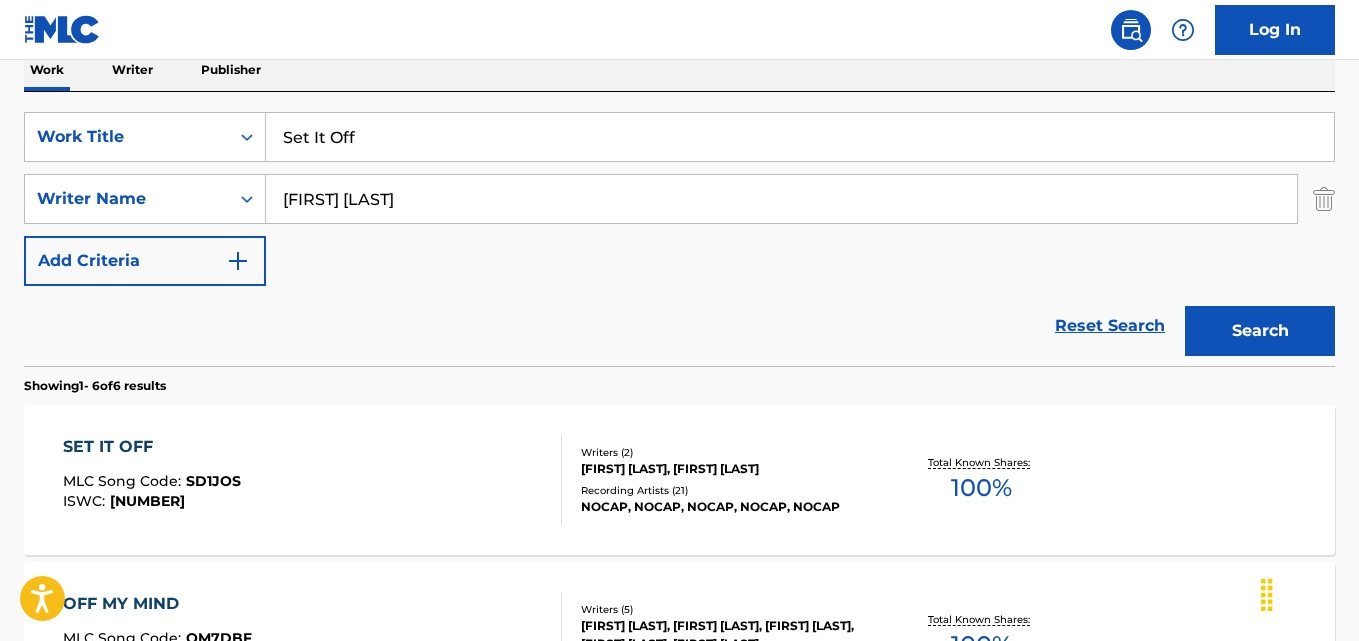 click on "Reset Search Search" at bounding box center (679, 326) 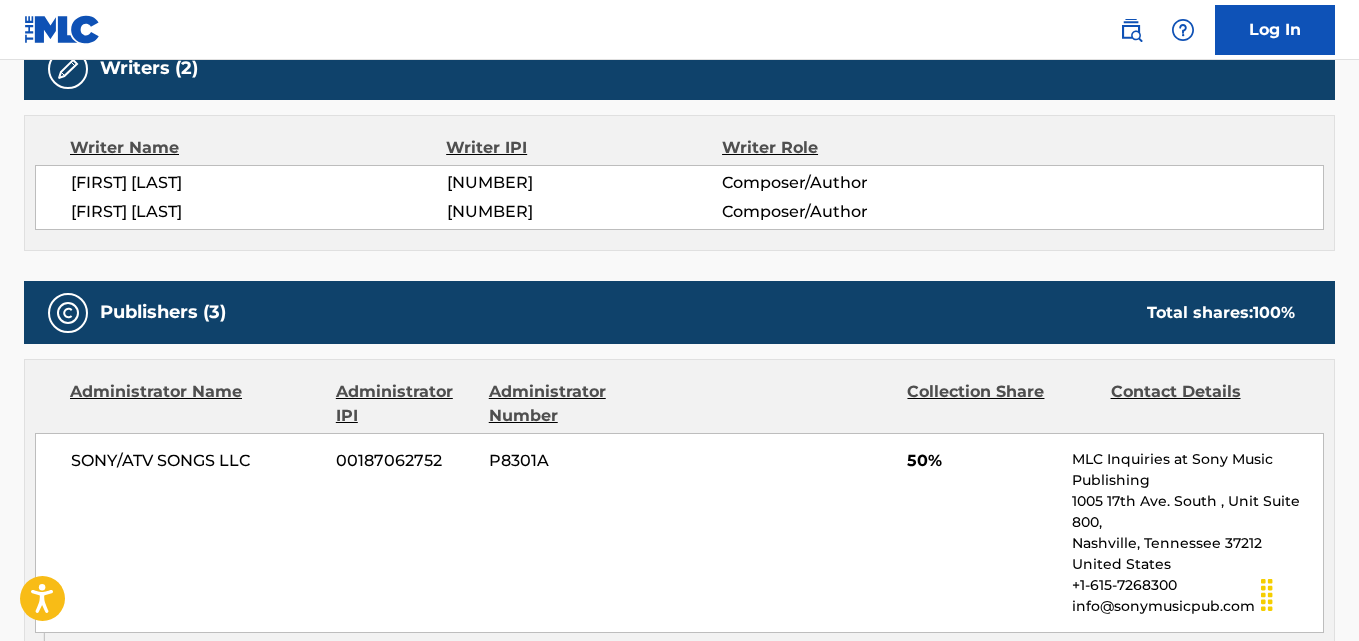 scroll, scrollTop: 833, scrollLeft: 0, axis: vertical 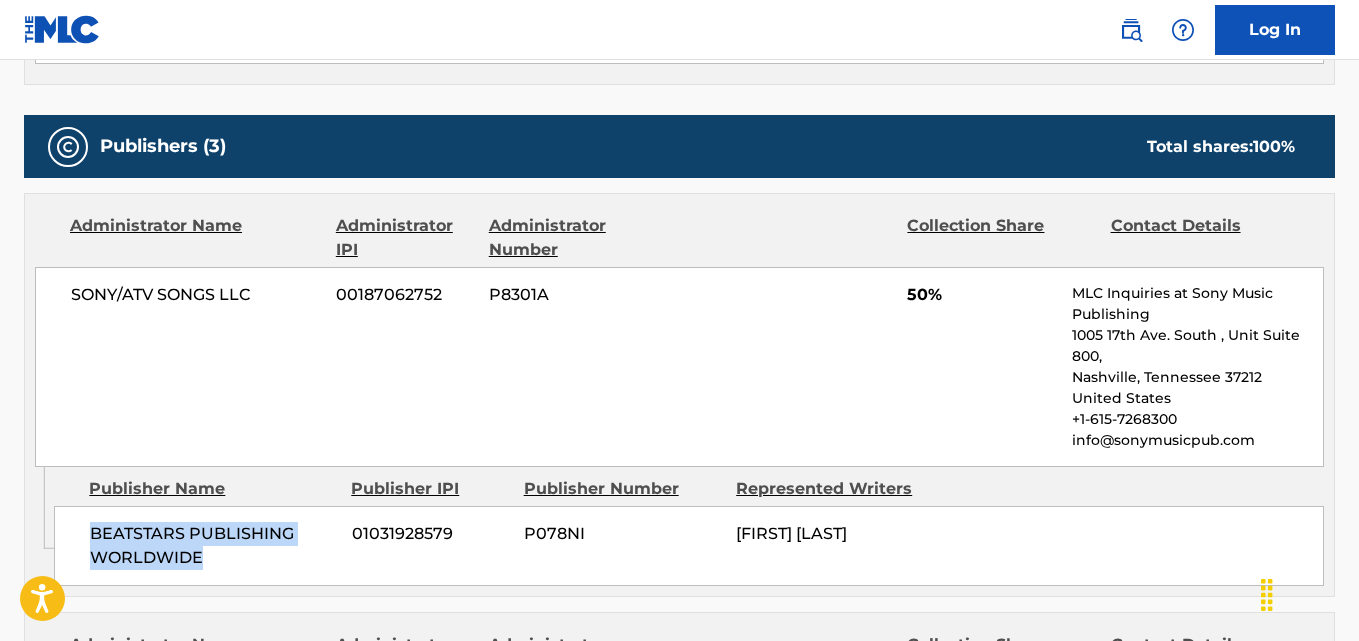drag, startPoint x: 84, startPoint y: 536, endPoint x: 210, endPoint y: 557, distance: 127.738014 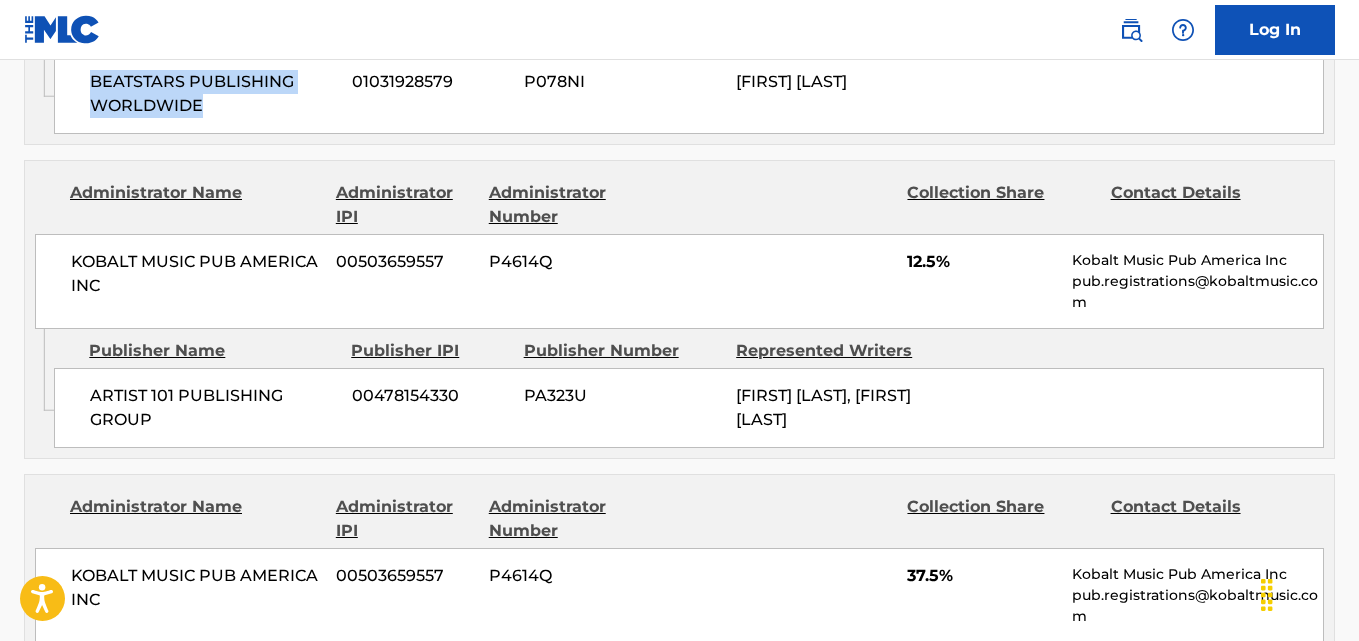 scroll, scrollTop: 1333, scrollLeft: 0, axis: vertical 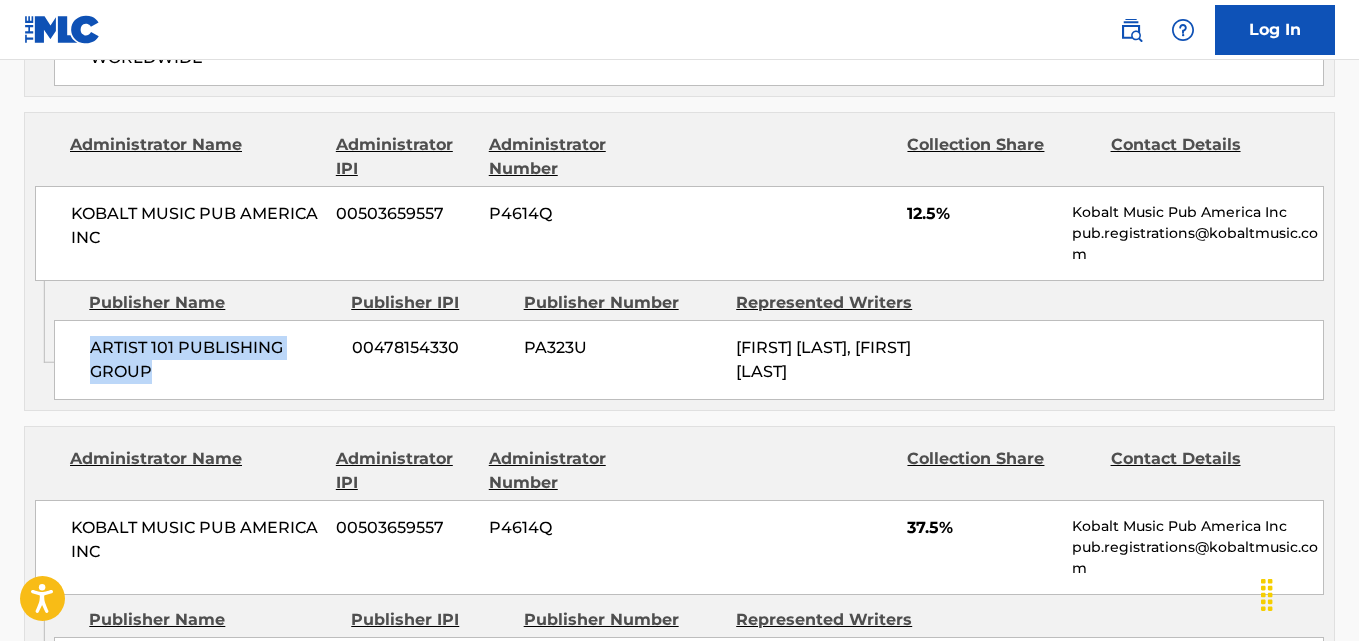 drag, startPoint x: 101, startPoint y: 349, endPoint x: 206, endPoint y: 376, distance: 108.41586 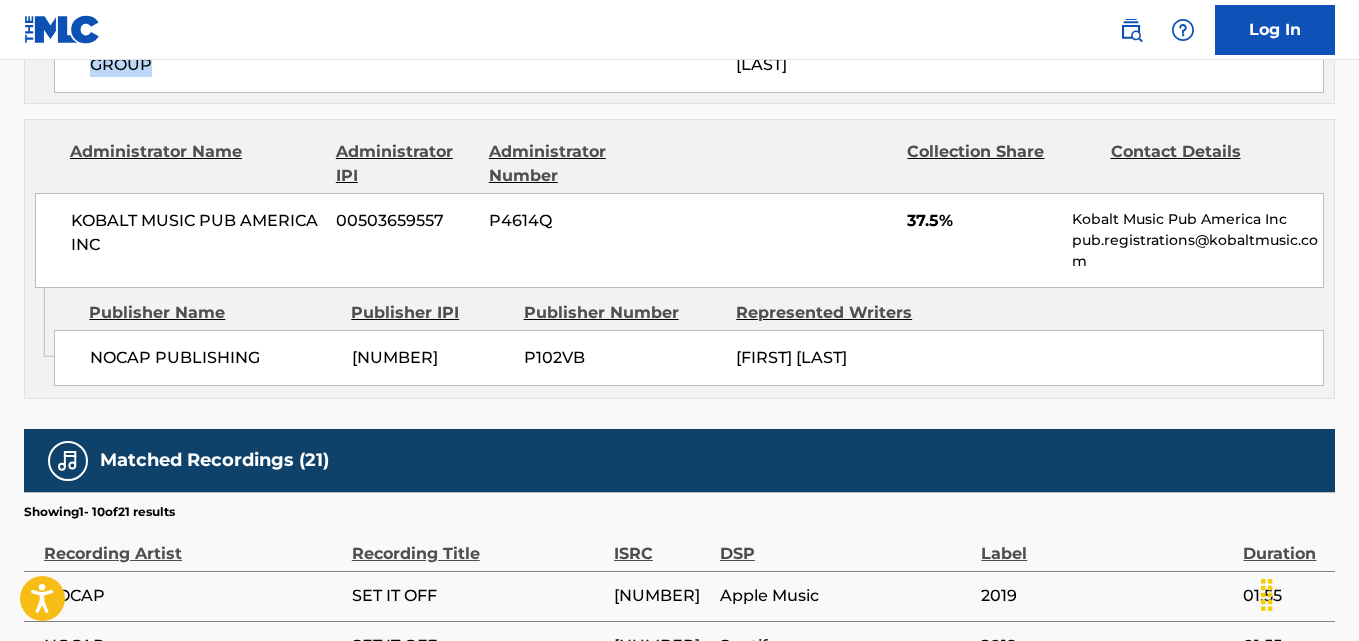 scroll, scrollTop: 1667, scrollLeft: 0, axis: vertical 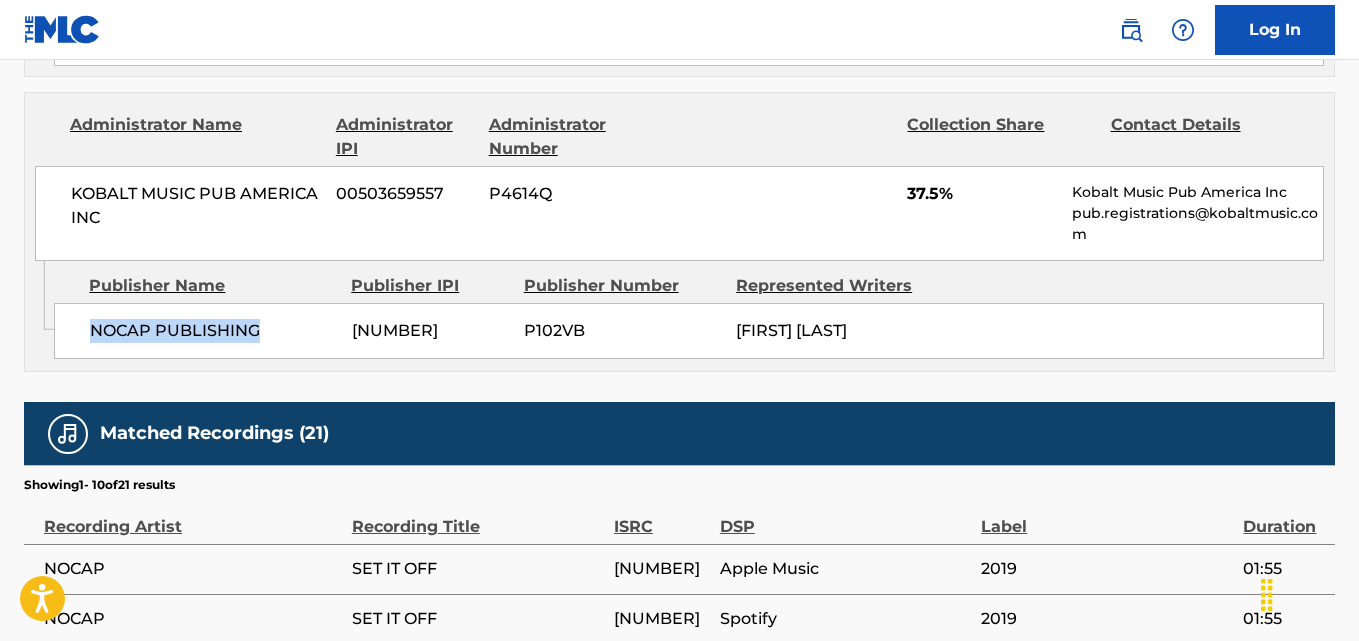 drag, startPoint x: 92, startPoint y: 334, endPoint x: 278, endPoint y: 334, distance: 186 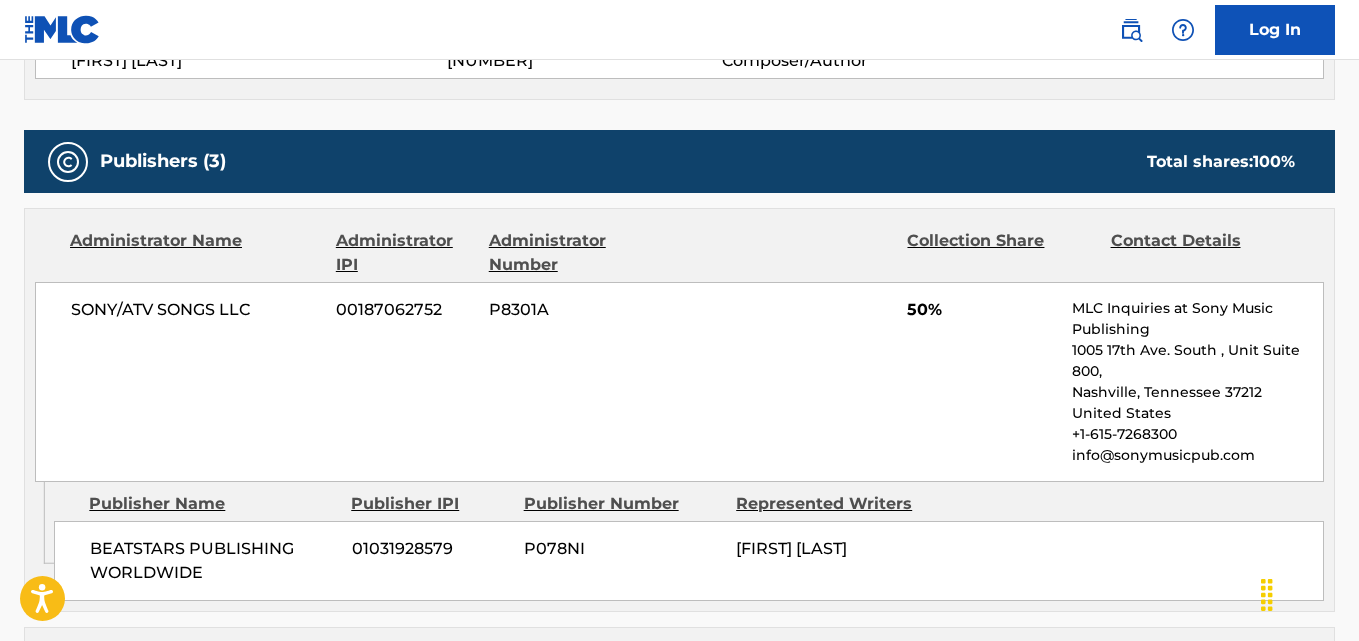 scroll, scrollTop: 0, scrollLeft: 0, axis: both 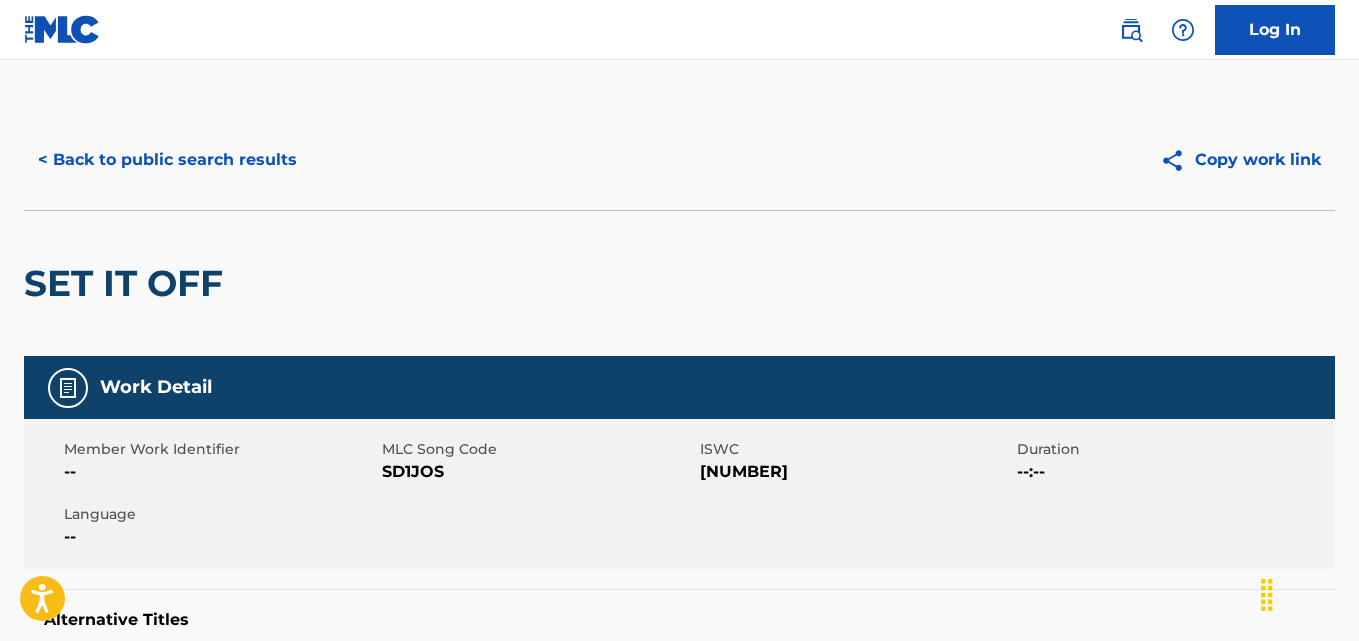 click on "< Back to public search results" at bounding box center (167, 160) 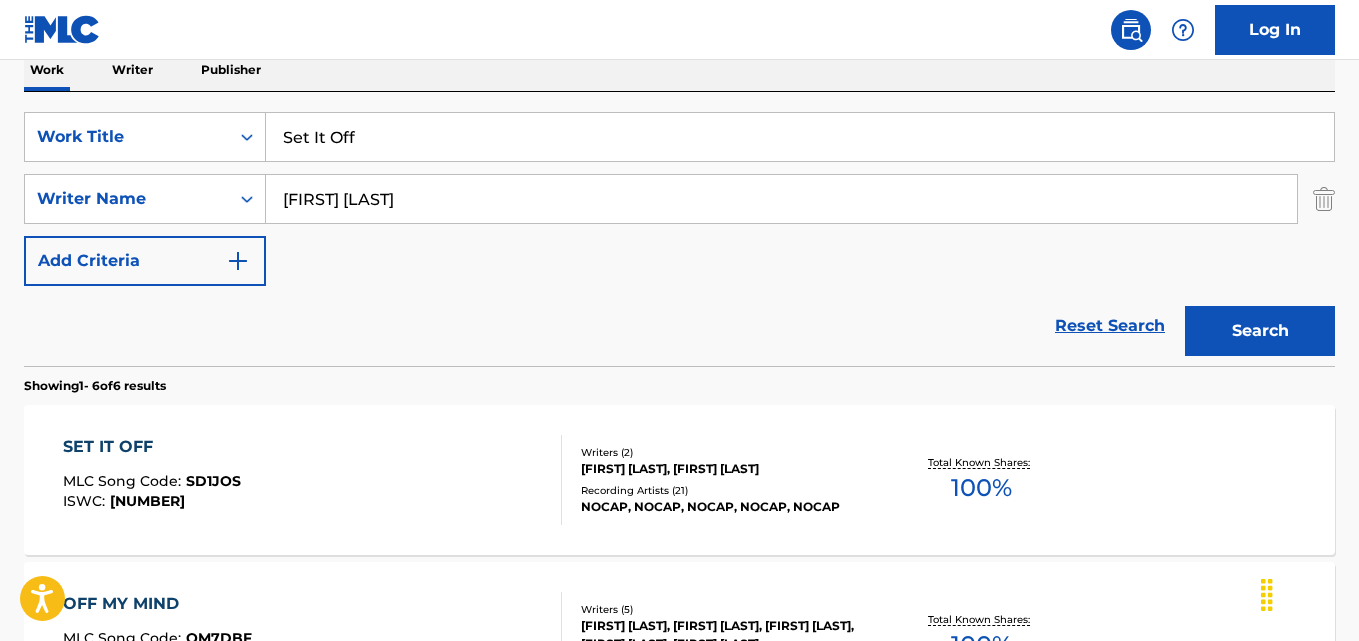 click on "Reset Search" at bounding box center [1110, 326] 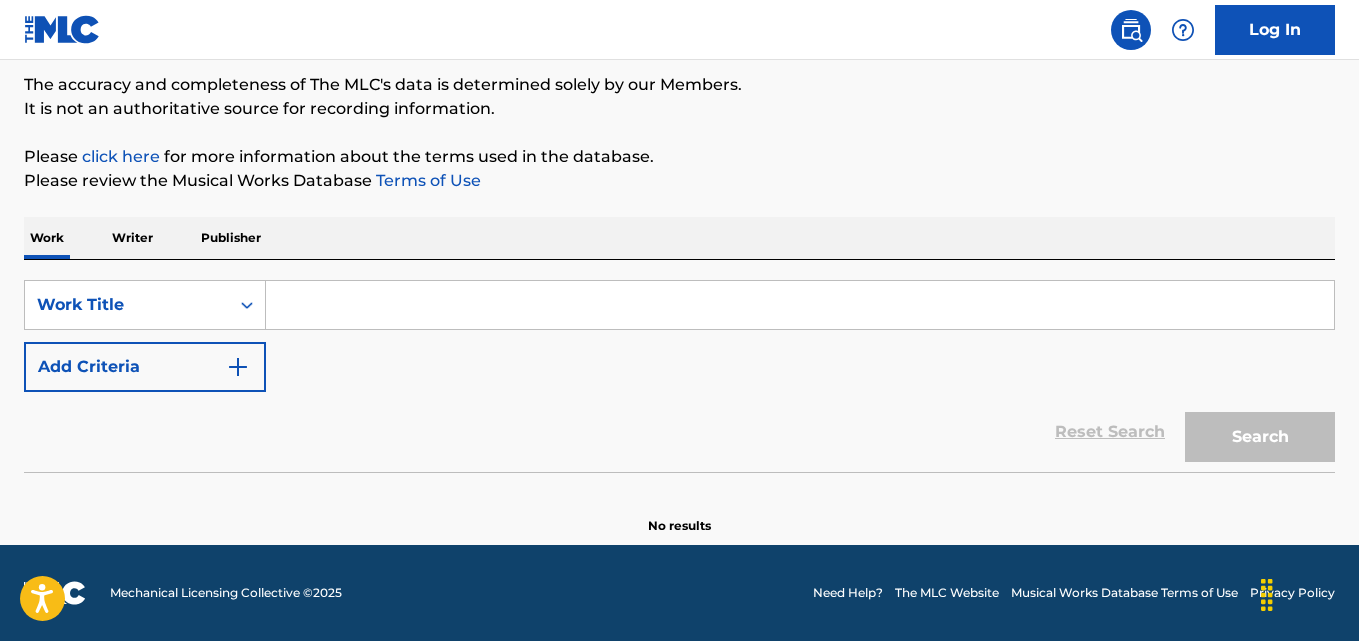 click on "Reset Search Search" at bounding box center [679, 432] 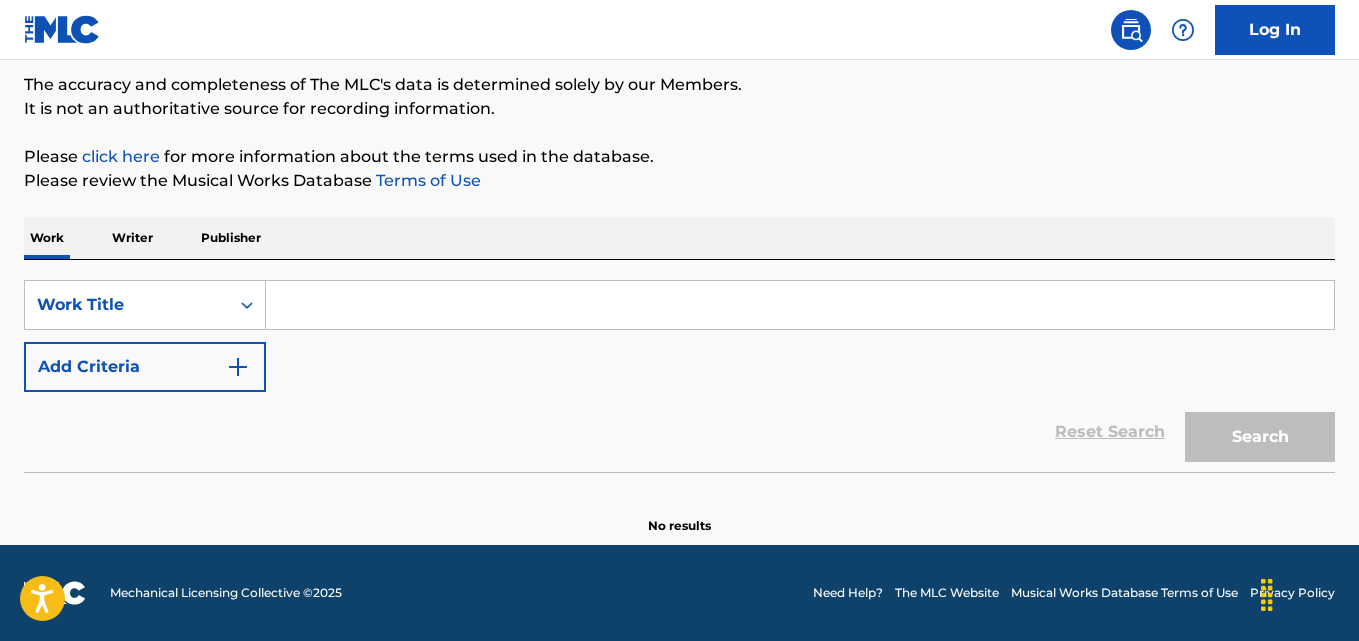 click on "Reset Search Search" at bounding box center (679, 432) 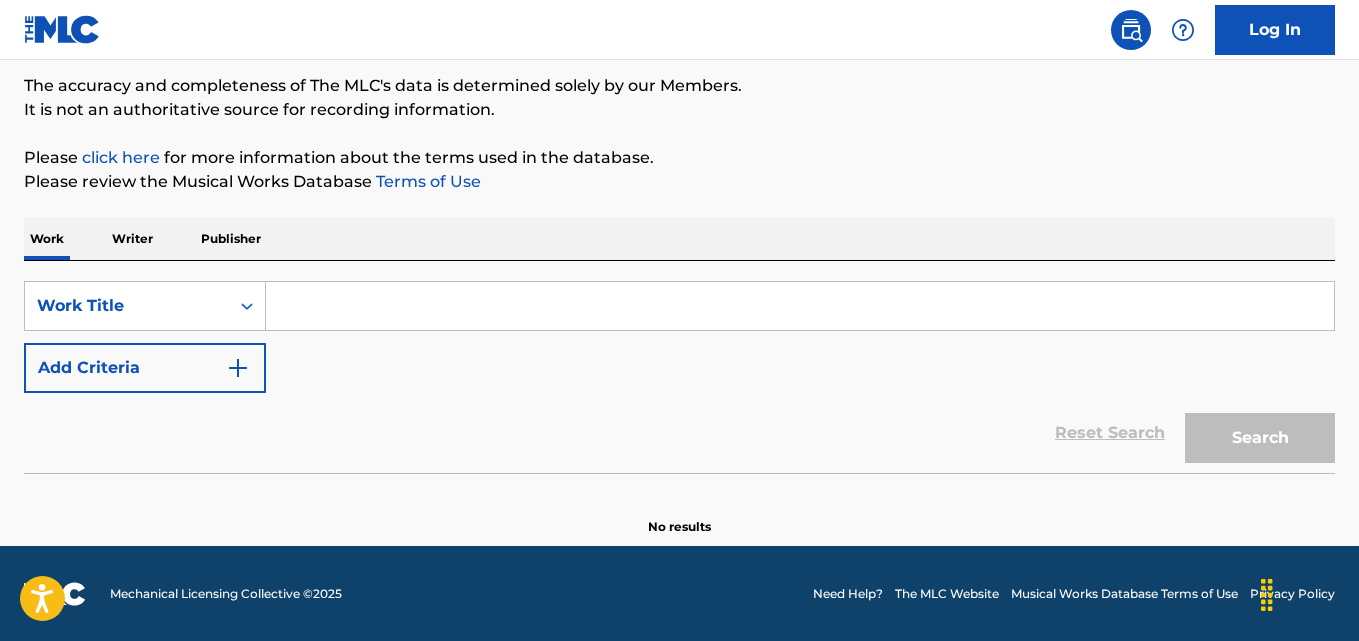 scroll, scrollTop: 125, scrollLeft: 0, axis: vertical 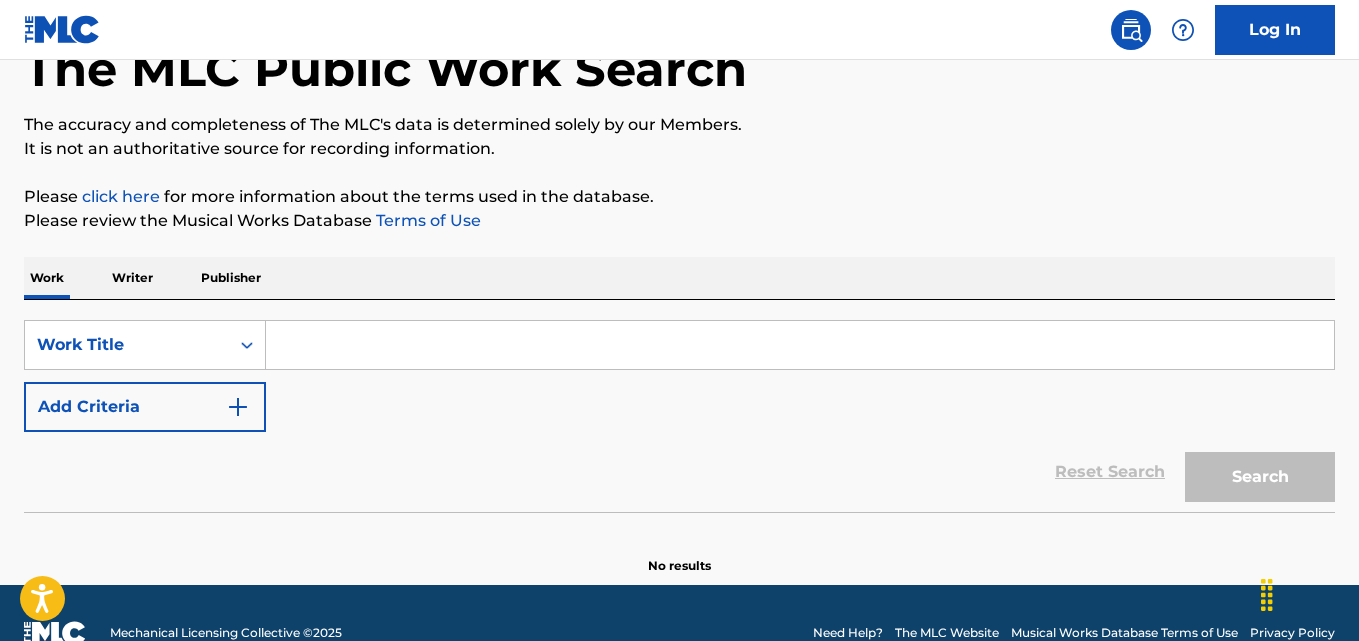 click on "Reset Search Search" at bounding box center (679, 472) 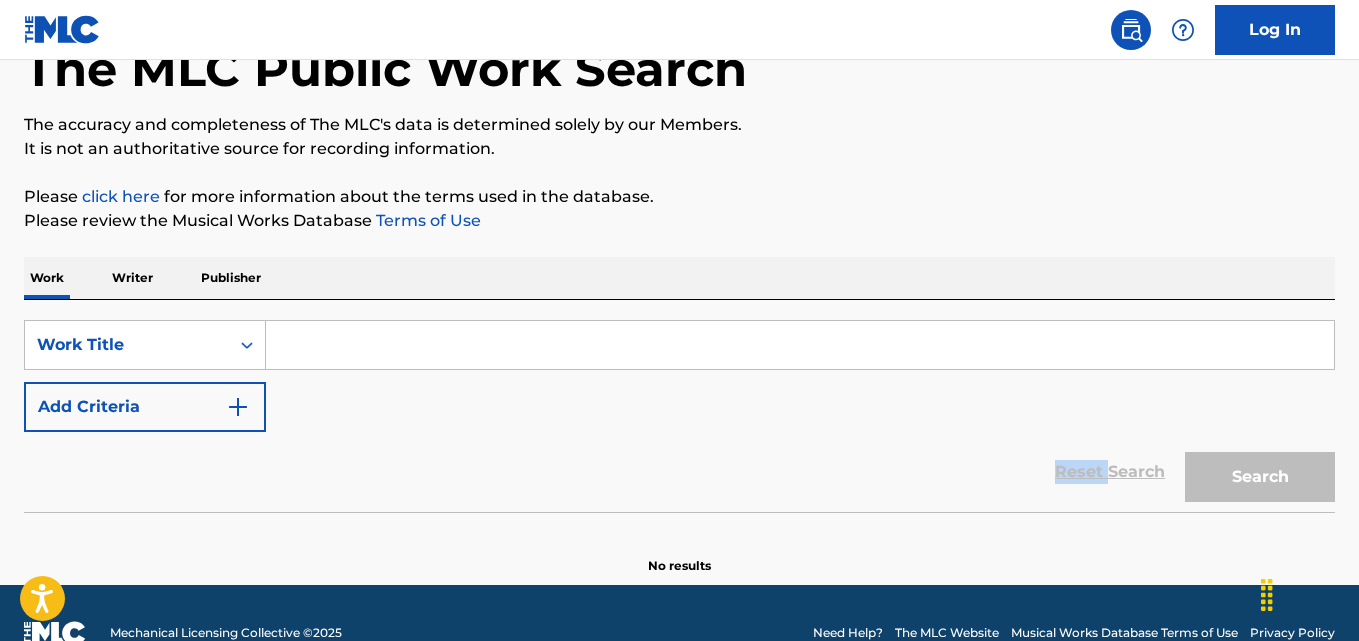 click on "Reset Search Search" at bounding box center (679, 472) 